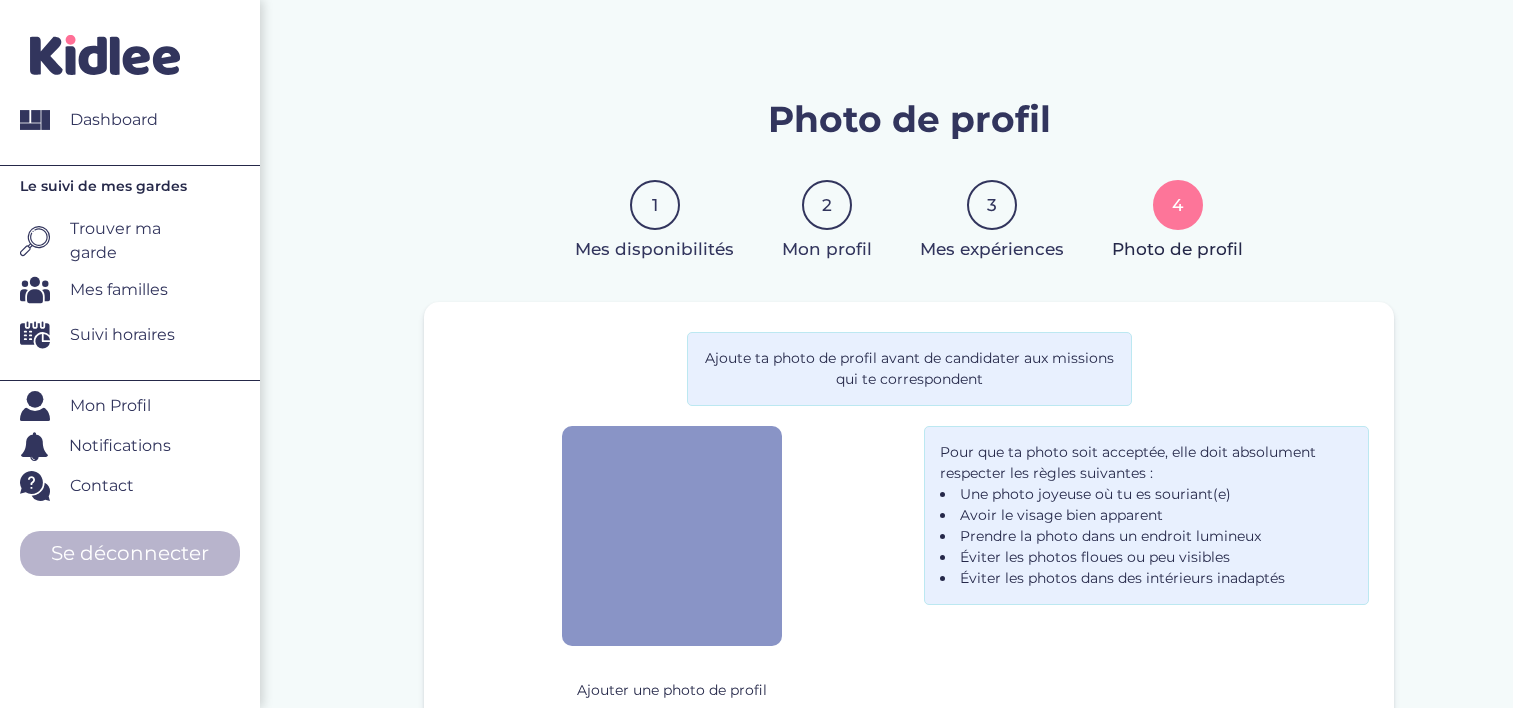 scroll, scrollTop: 0, scrollLeft: 0, axis: both 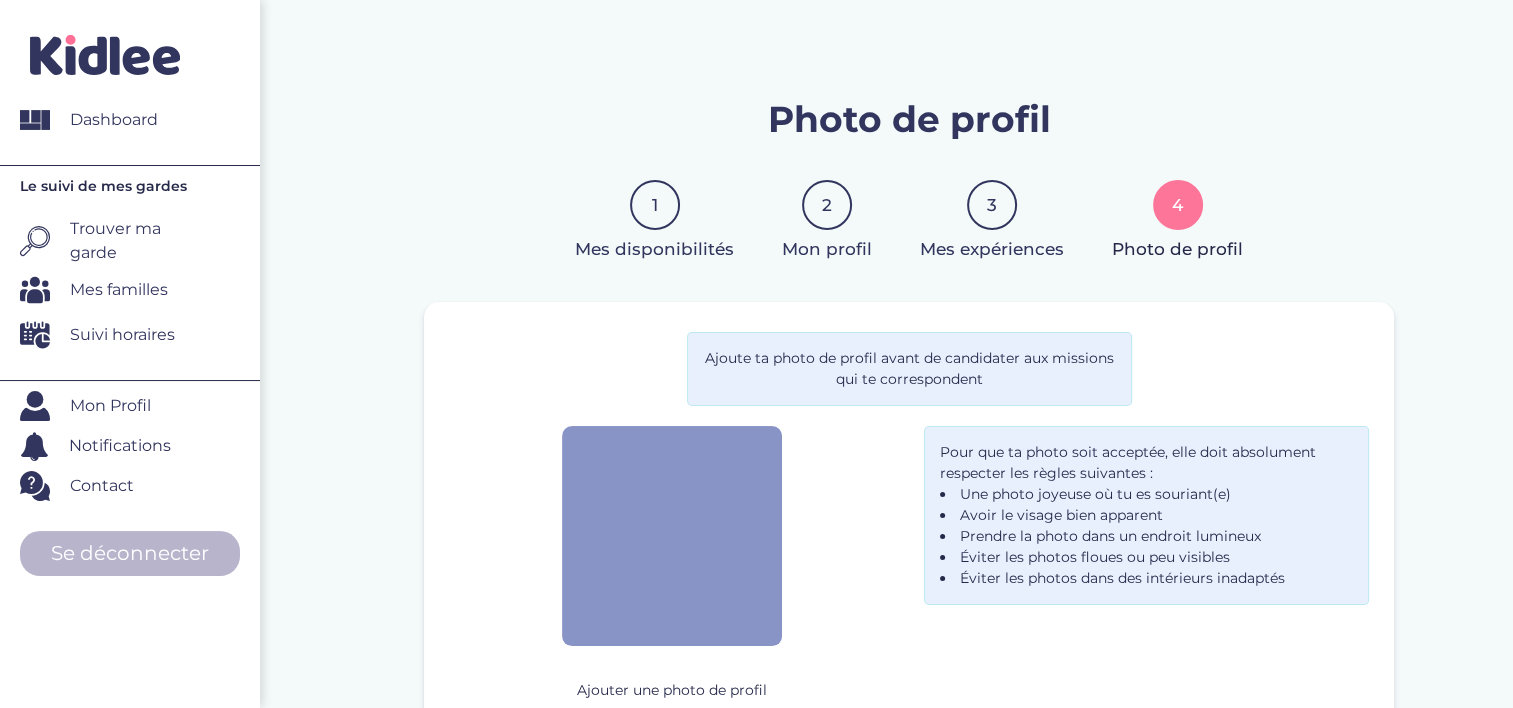 click on "4" at bounding box center (1178, 205) 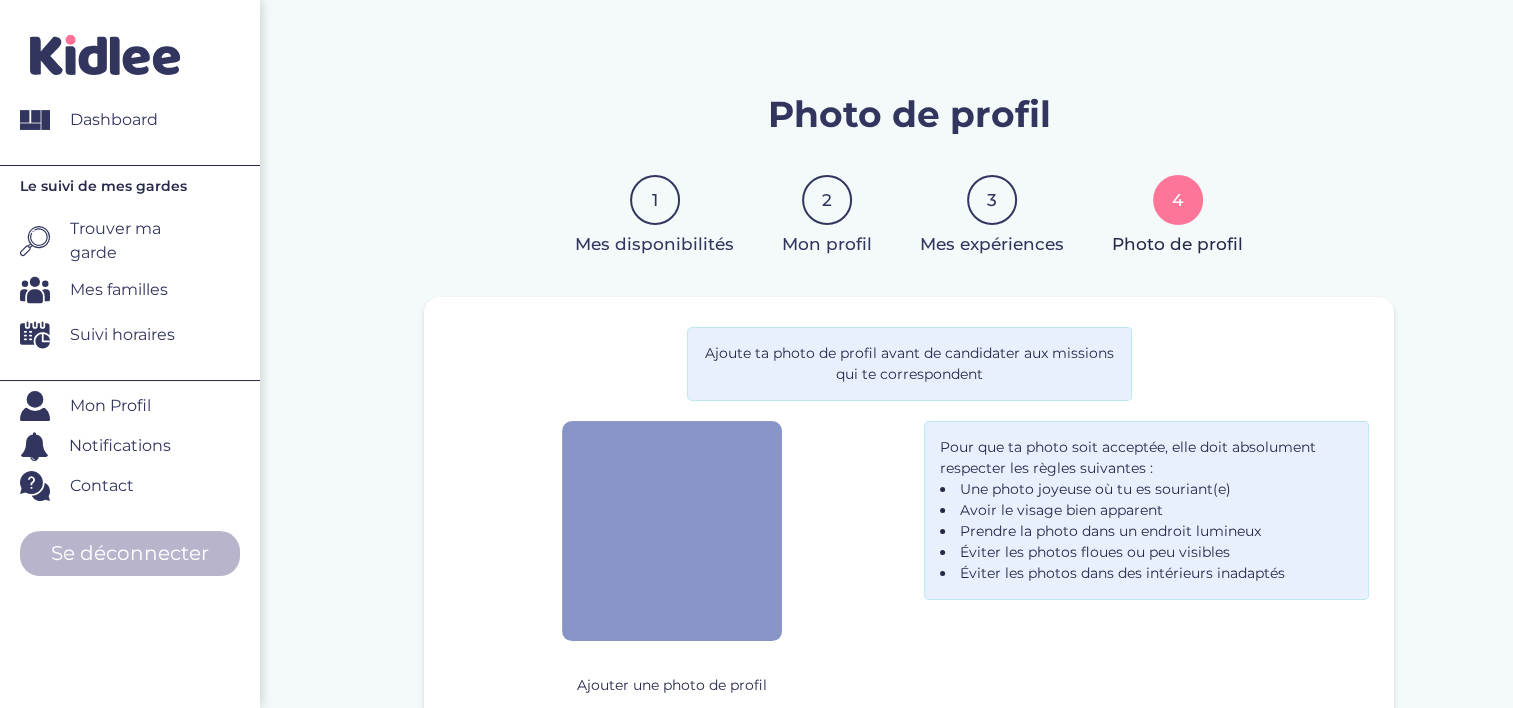 scroll, scrollTop: 263, scrollLeft: 0, axis: vertical 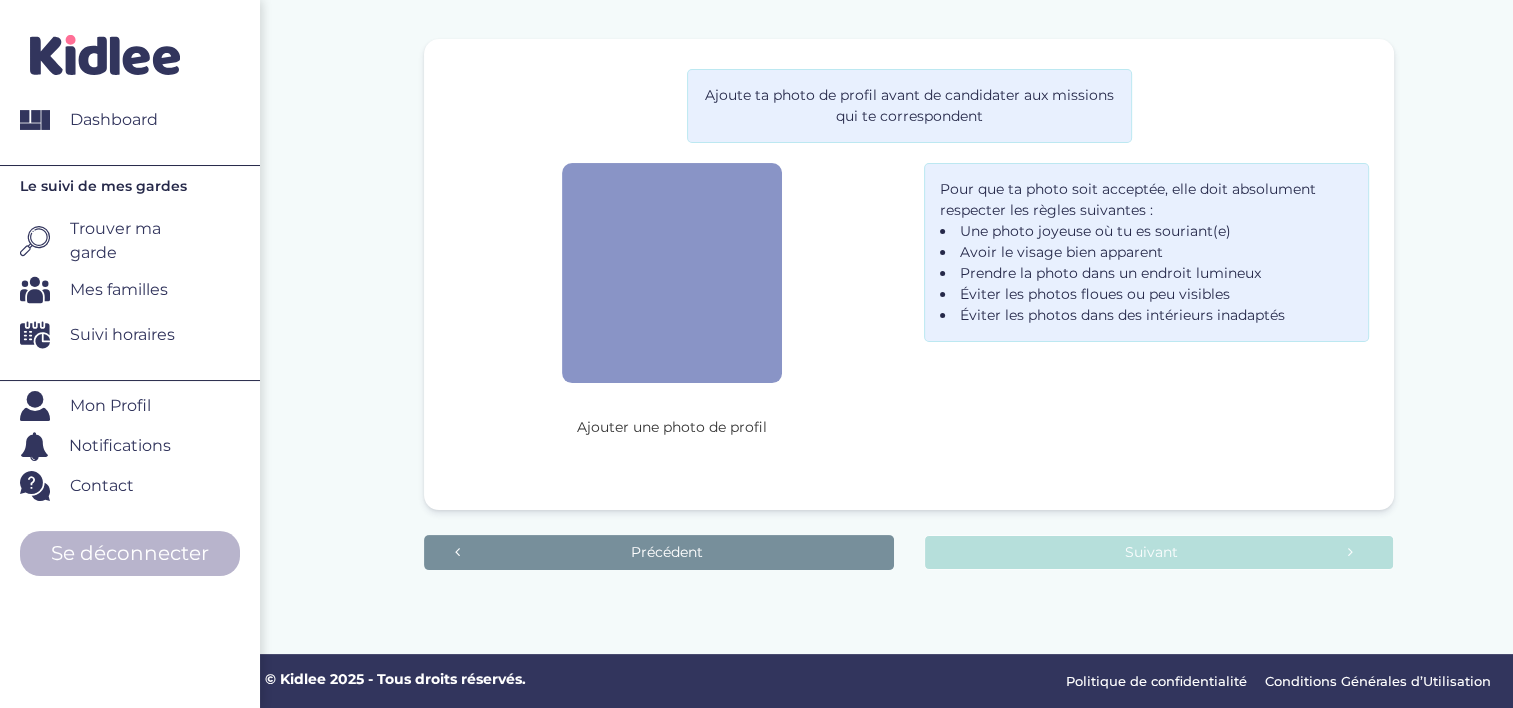 click on "Ajouter une photo de profil" at bounding box center (672, 427) 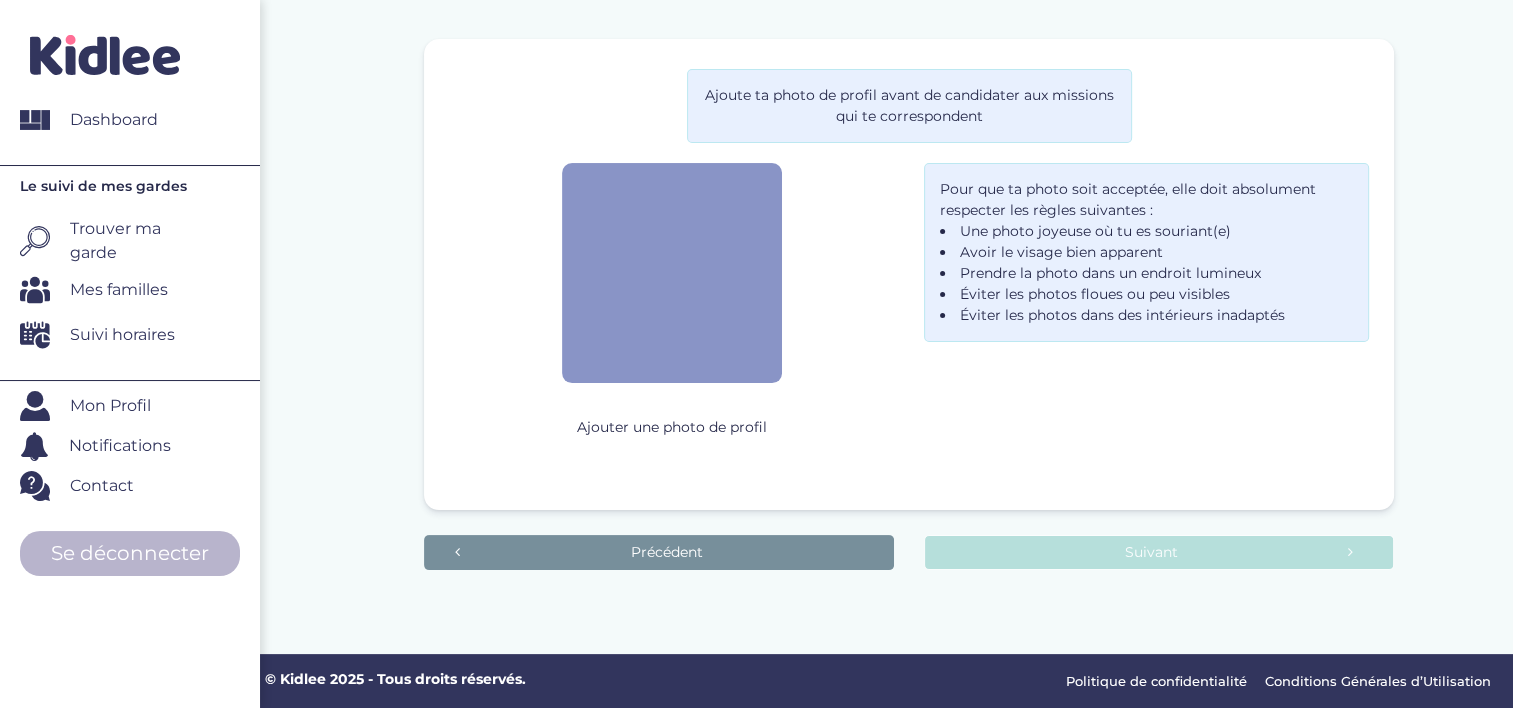 click at bounding box center (672, 273) 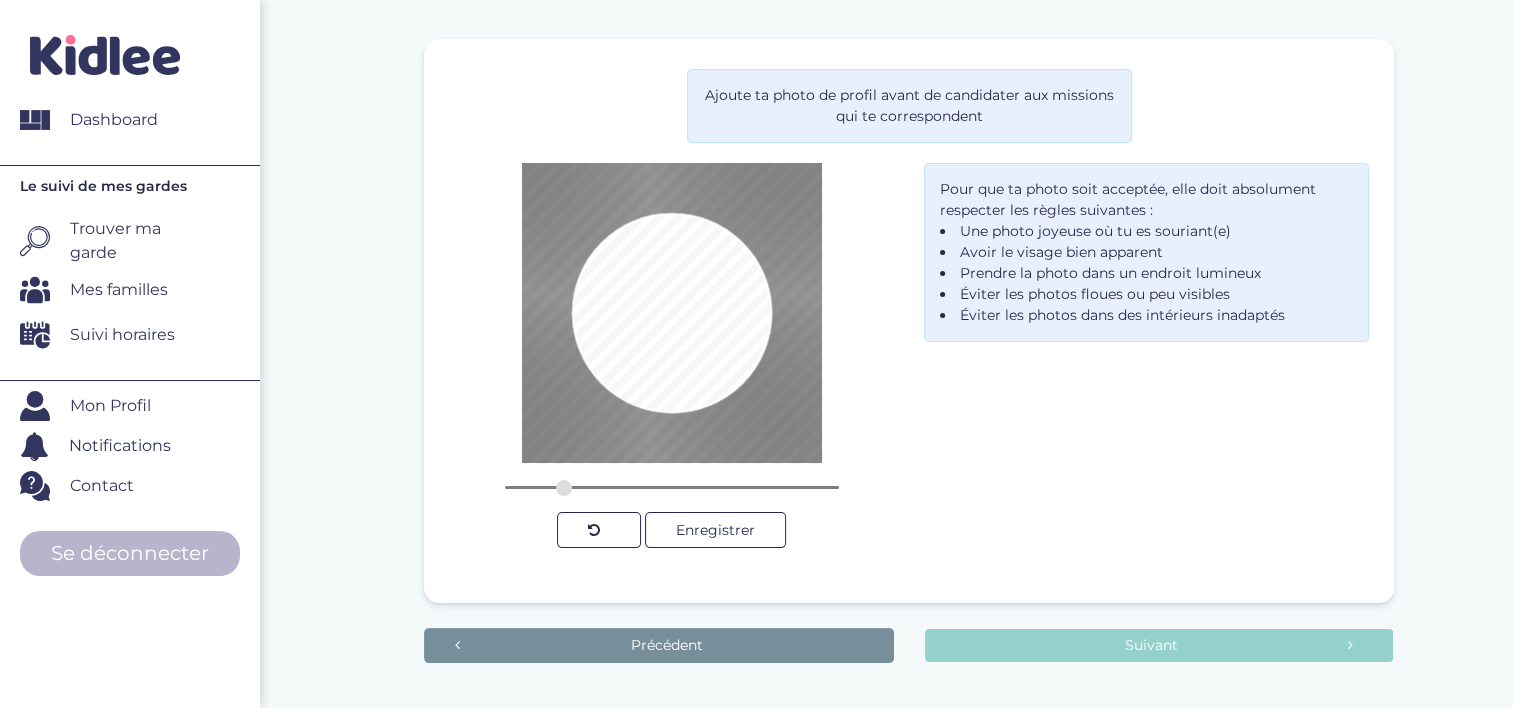 drag, startPoint x: 715, startPoint y: 404, endPoint x: 716, endPoint y: 420, distance: 16.03122 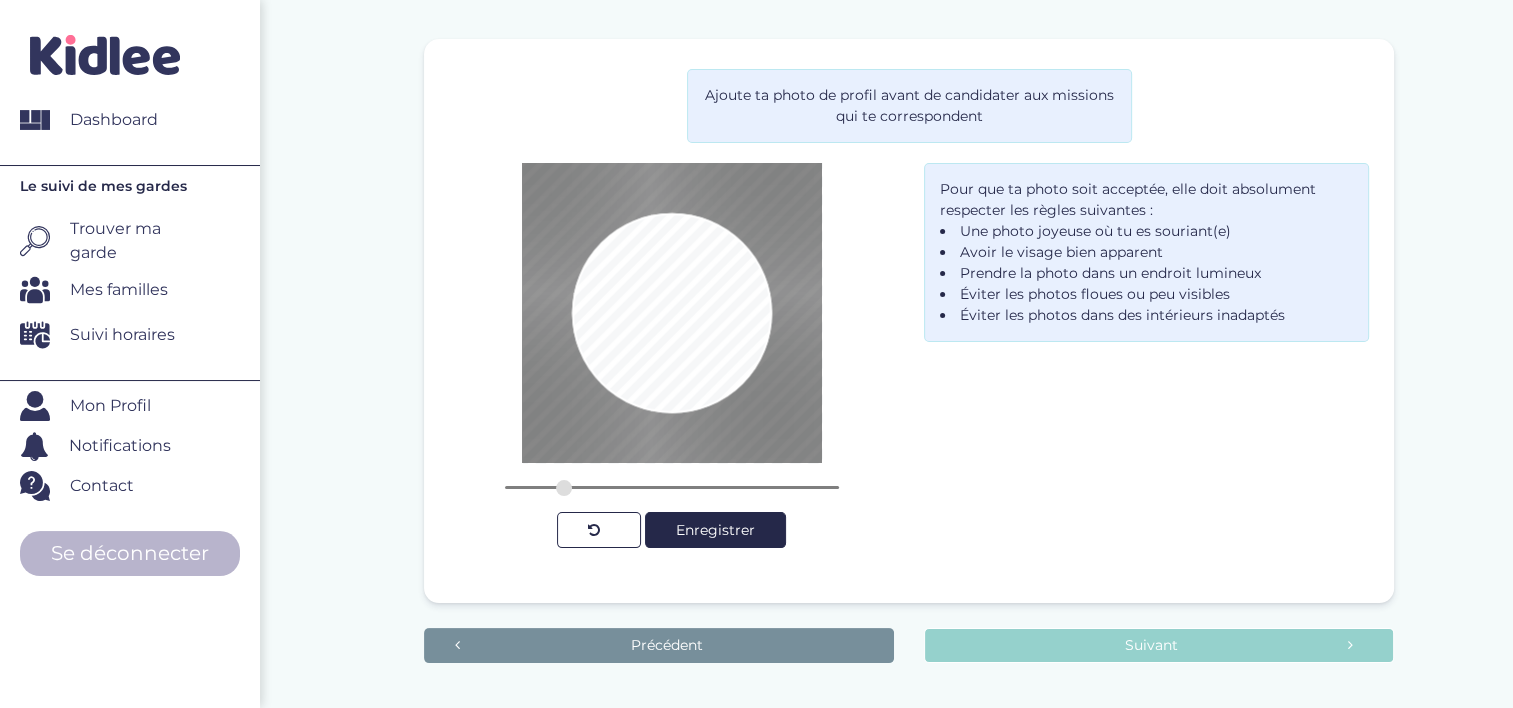 click on "Enregistrer" at bounding box center [715, 530] 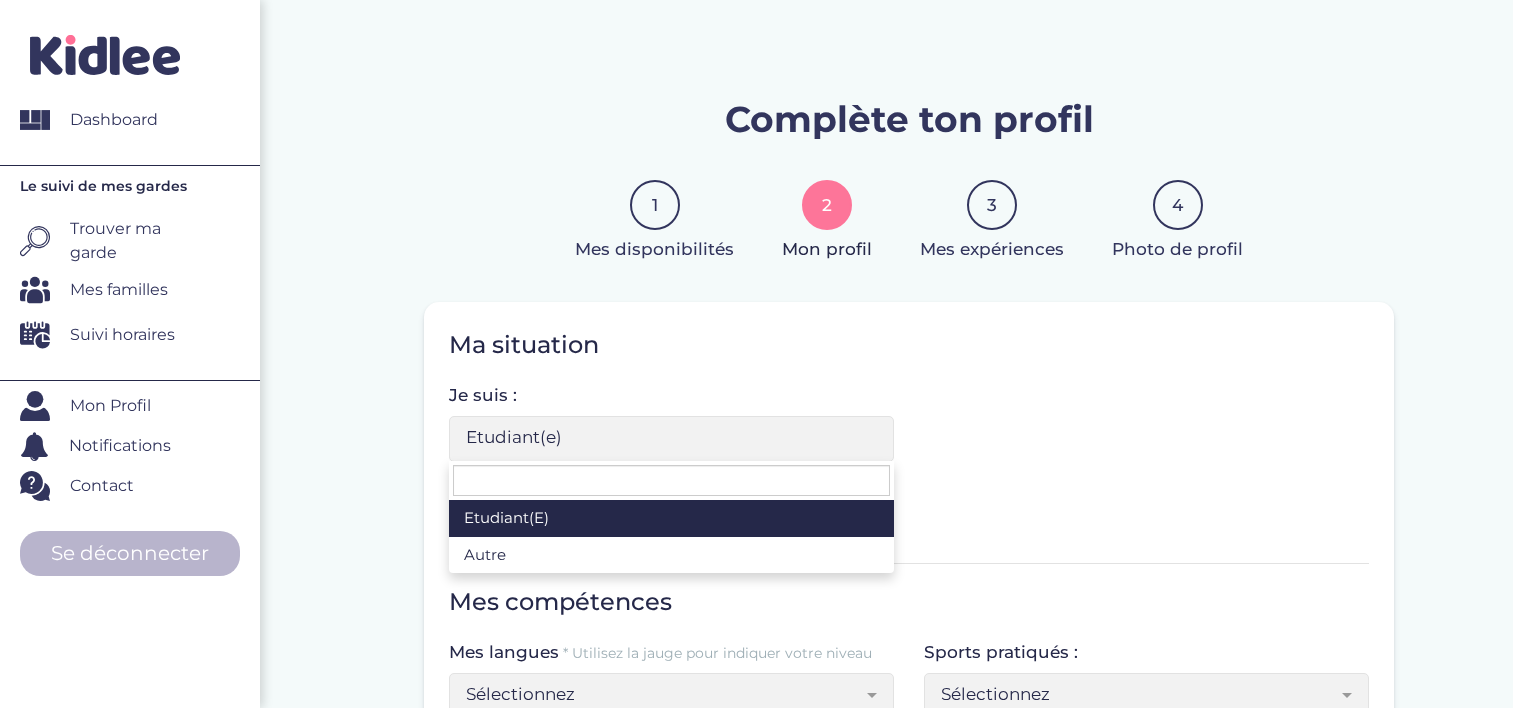 scroll, scrollTop: 0, scrollLeft: 0, axis: both 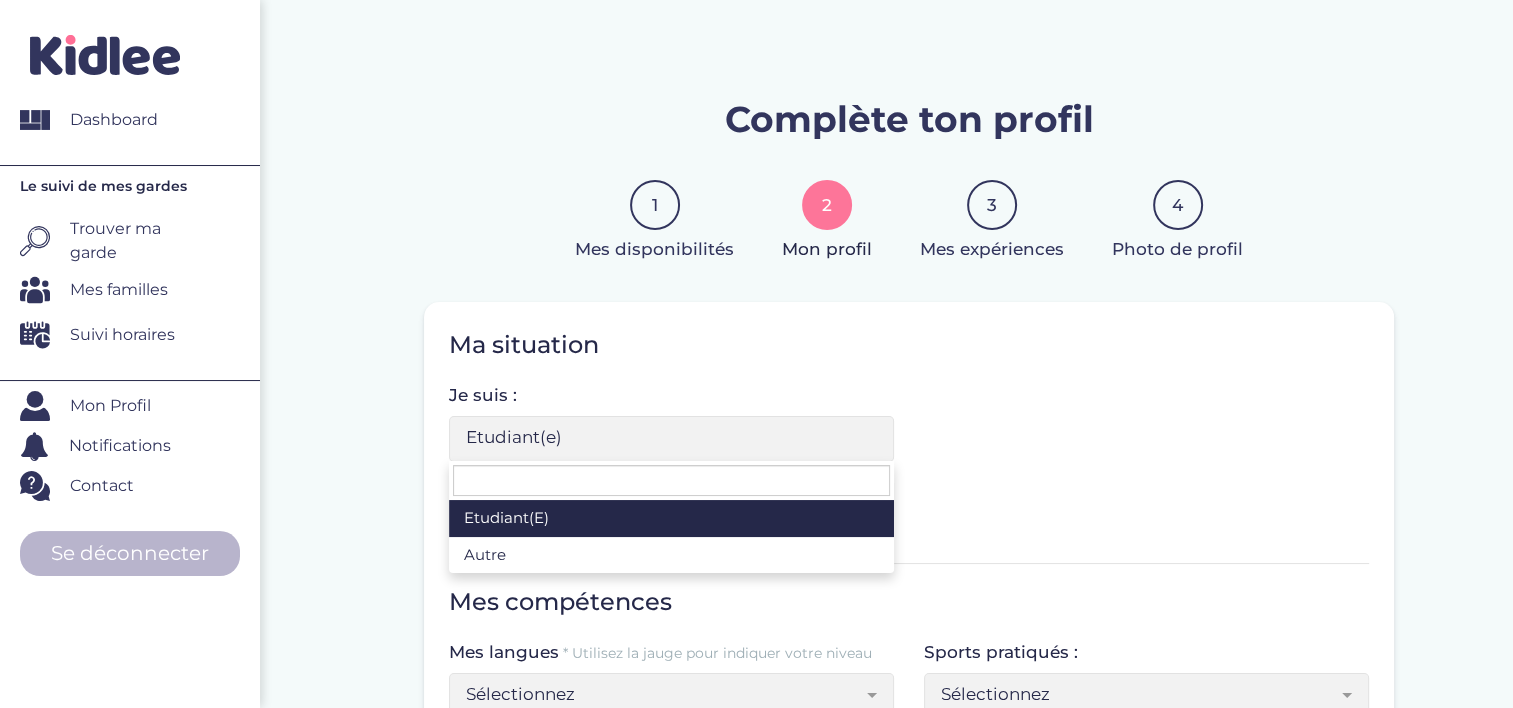 click on "Etudiant(e)" at bounding box center [671, 439] 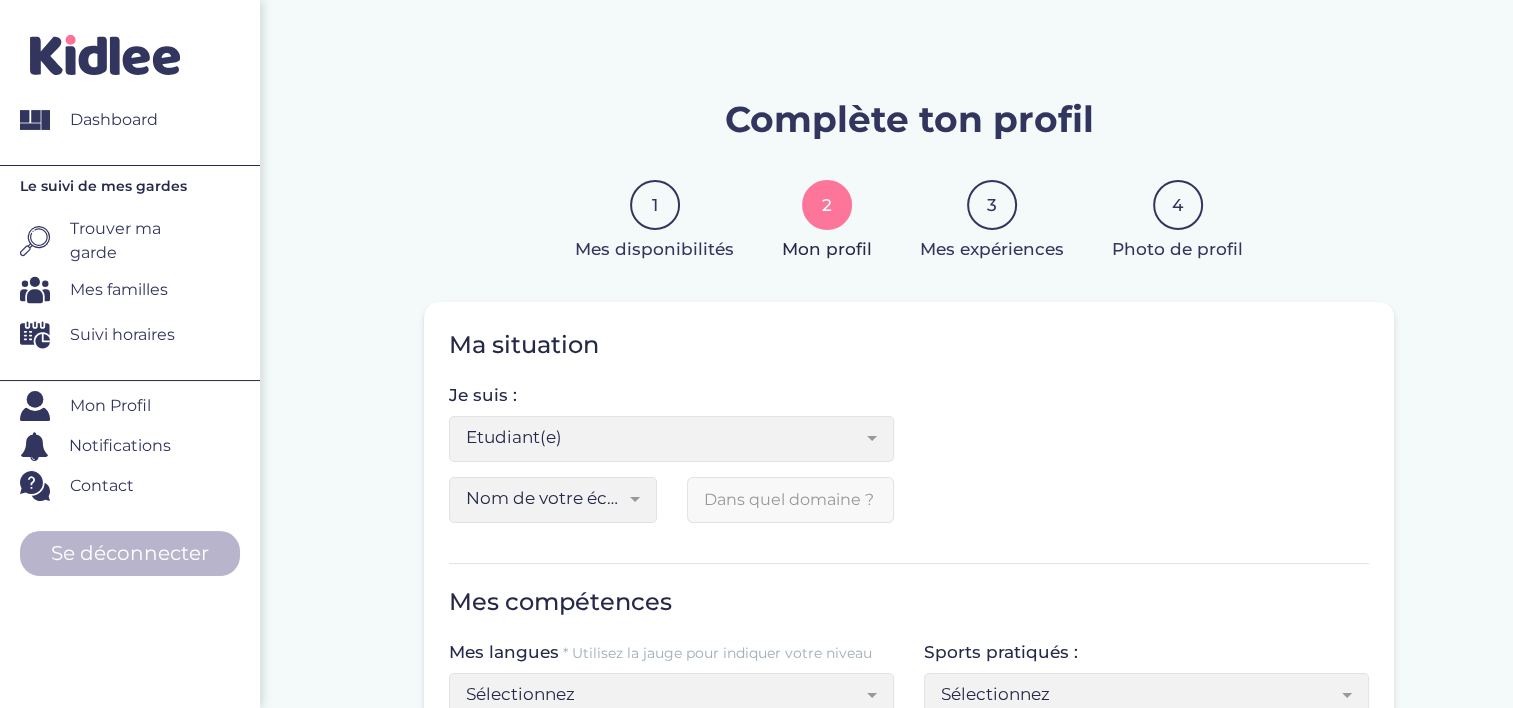 click on "Etudiant(e)" at bounding box center (664, 437) 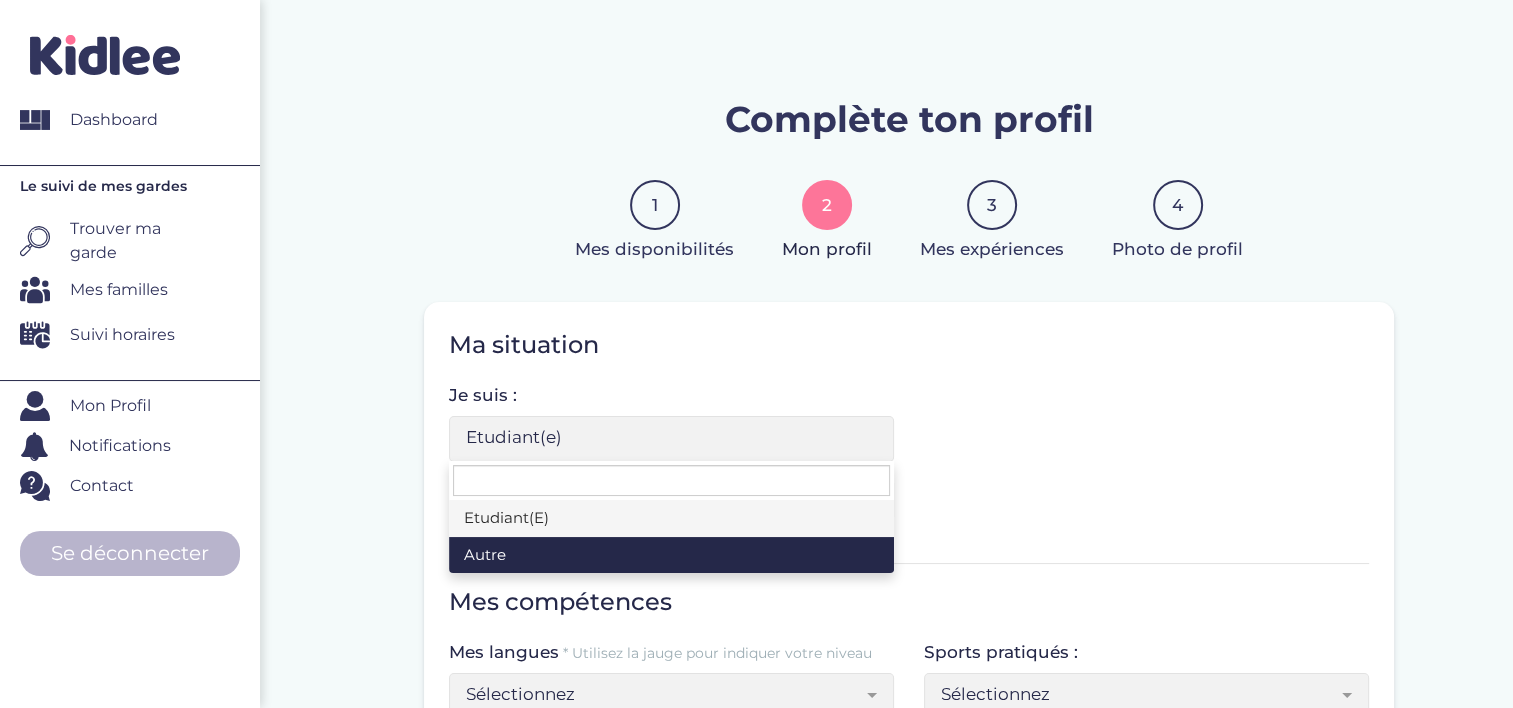 select on "6" 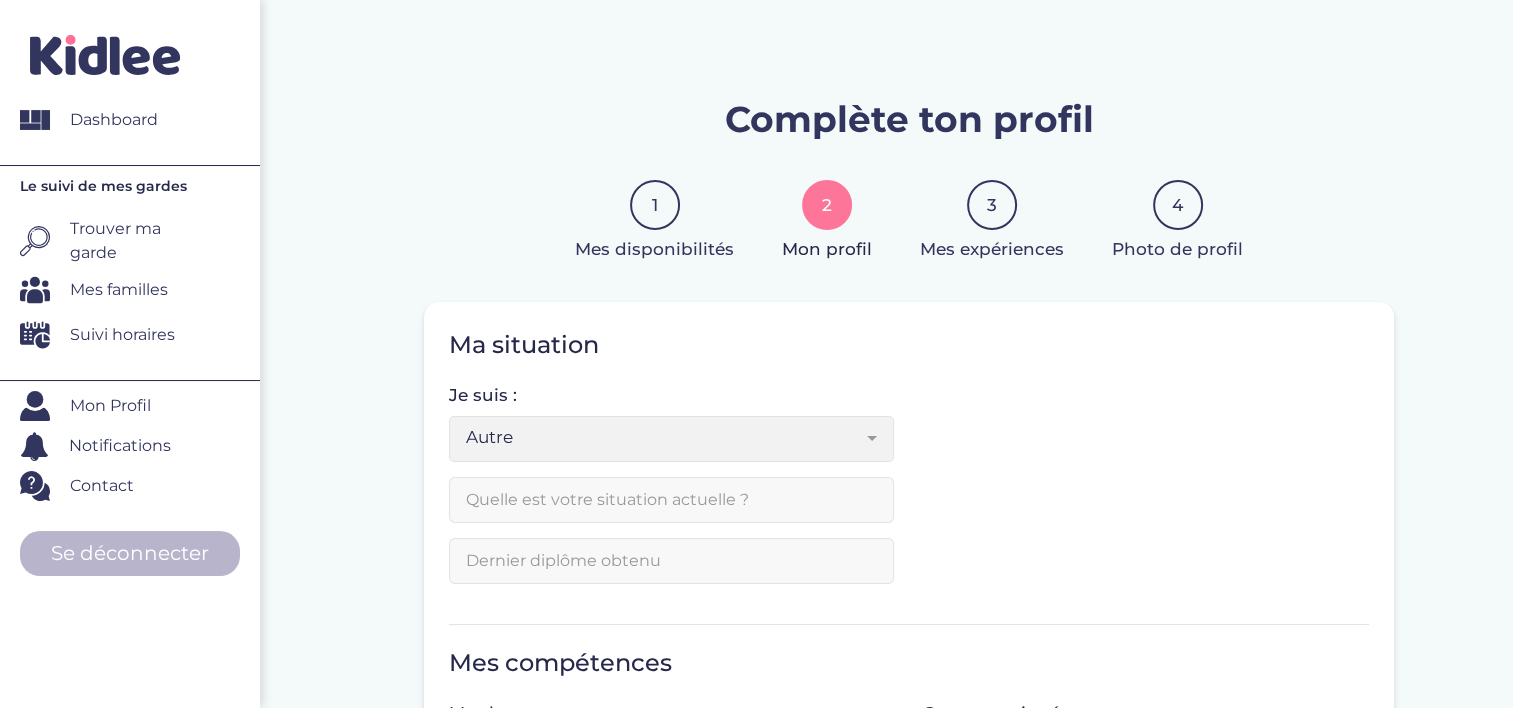 click at bounding box center [671, 500] 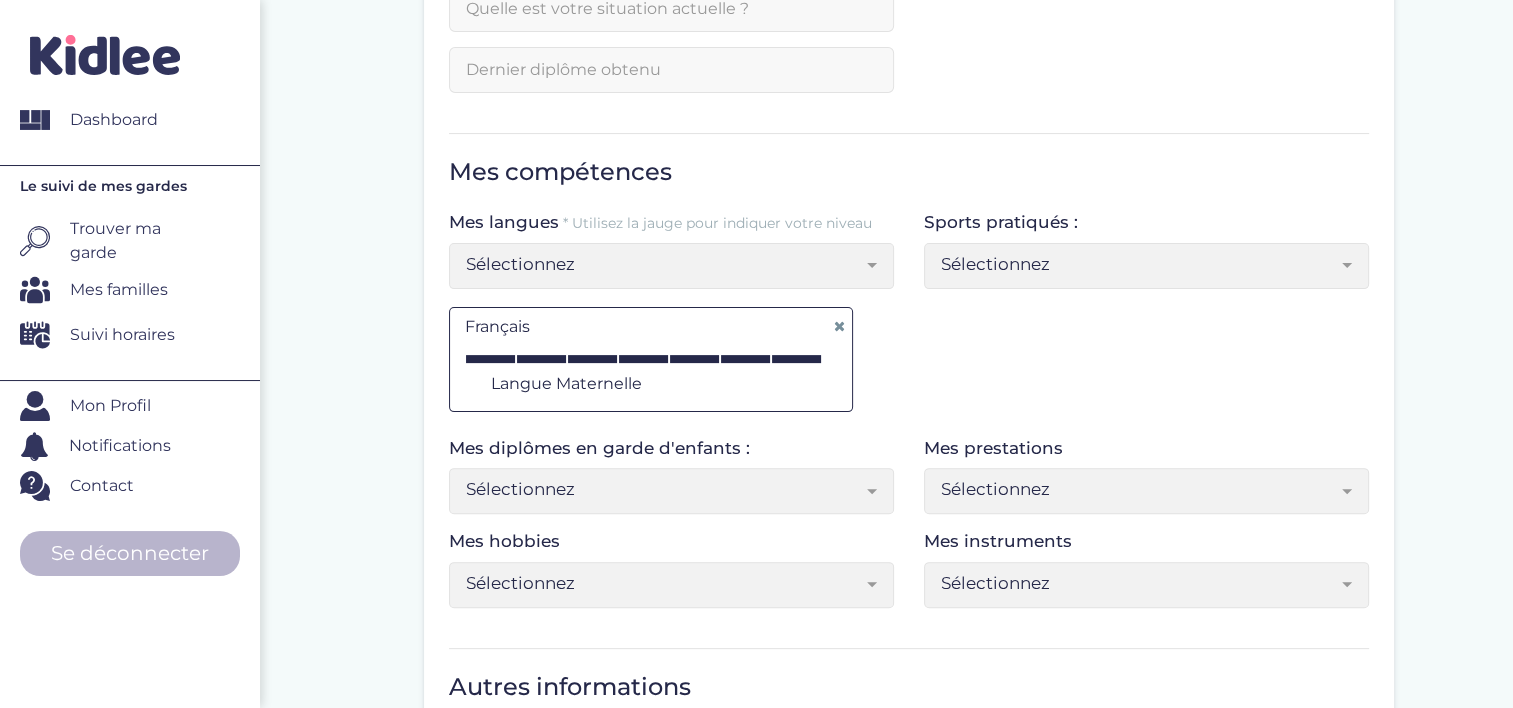 scroll, scrollTop: 500, scrollLeft: 0, axis: vertical 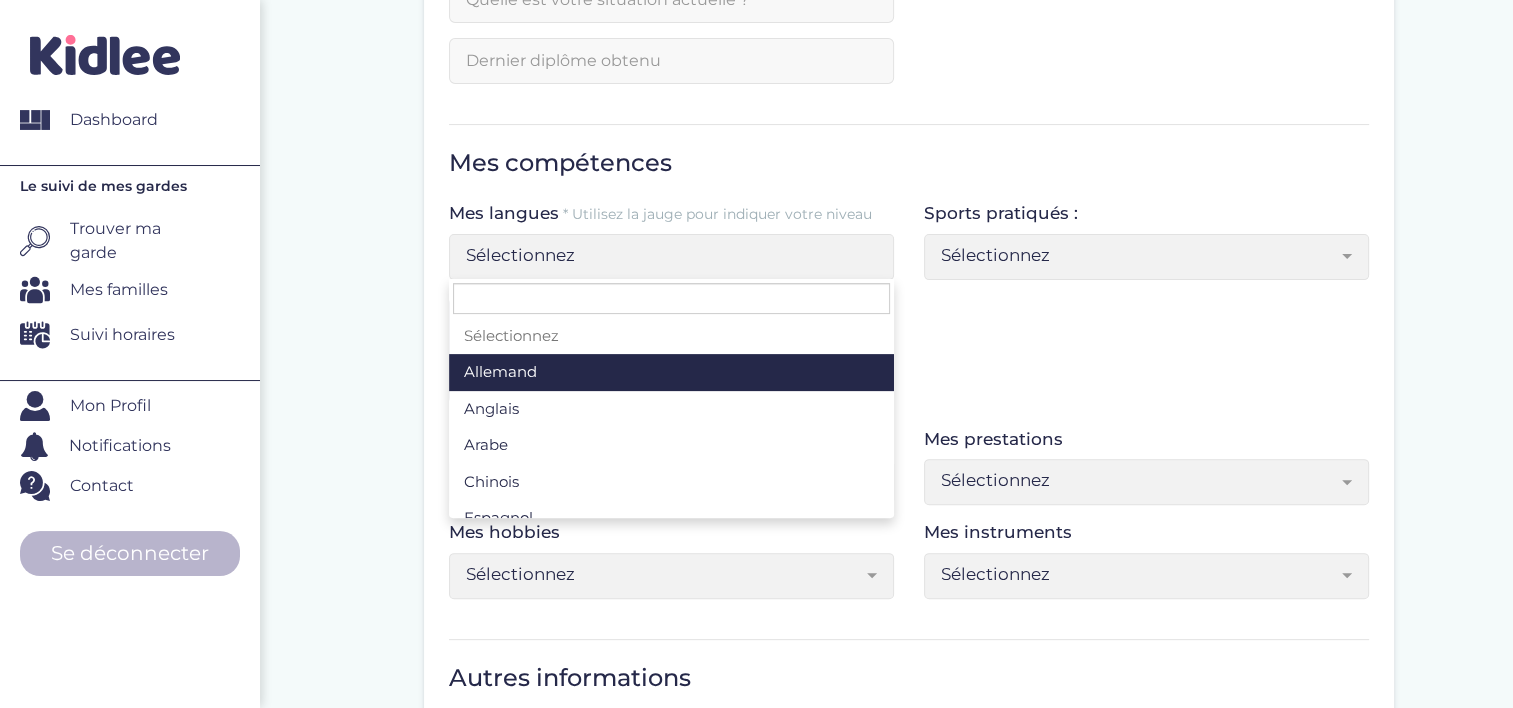 click on "Sélectionnez" at bounding box center (664, 255) 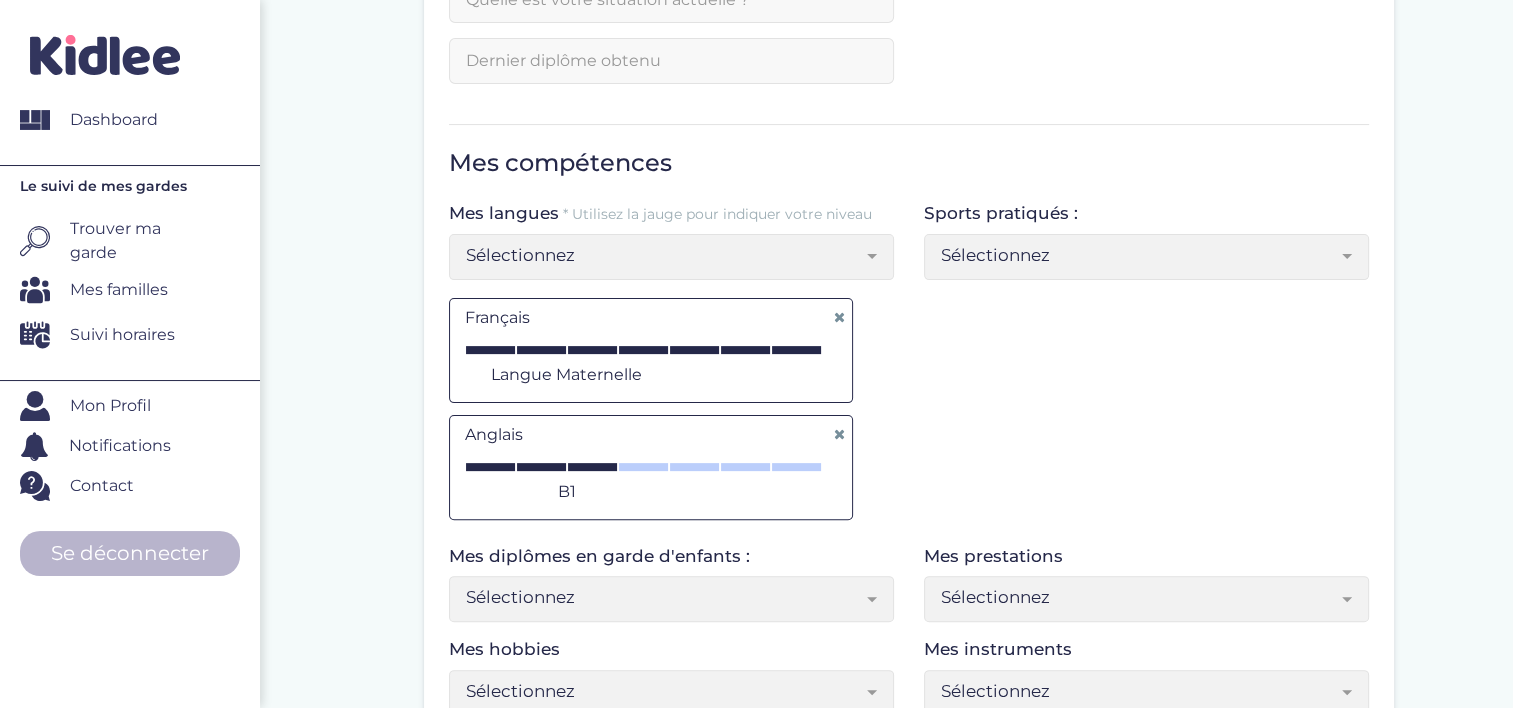 click at bounding box center [839, 317] 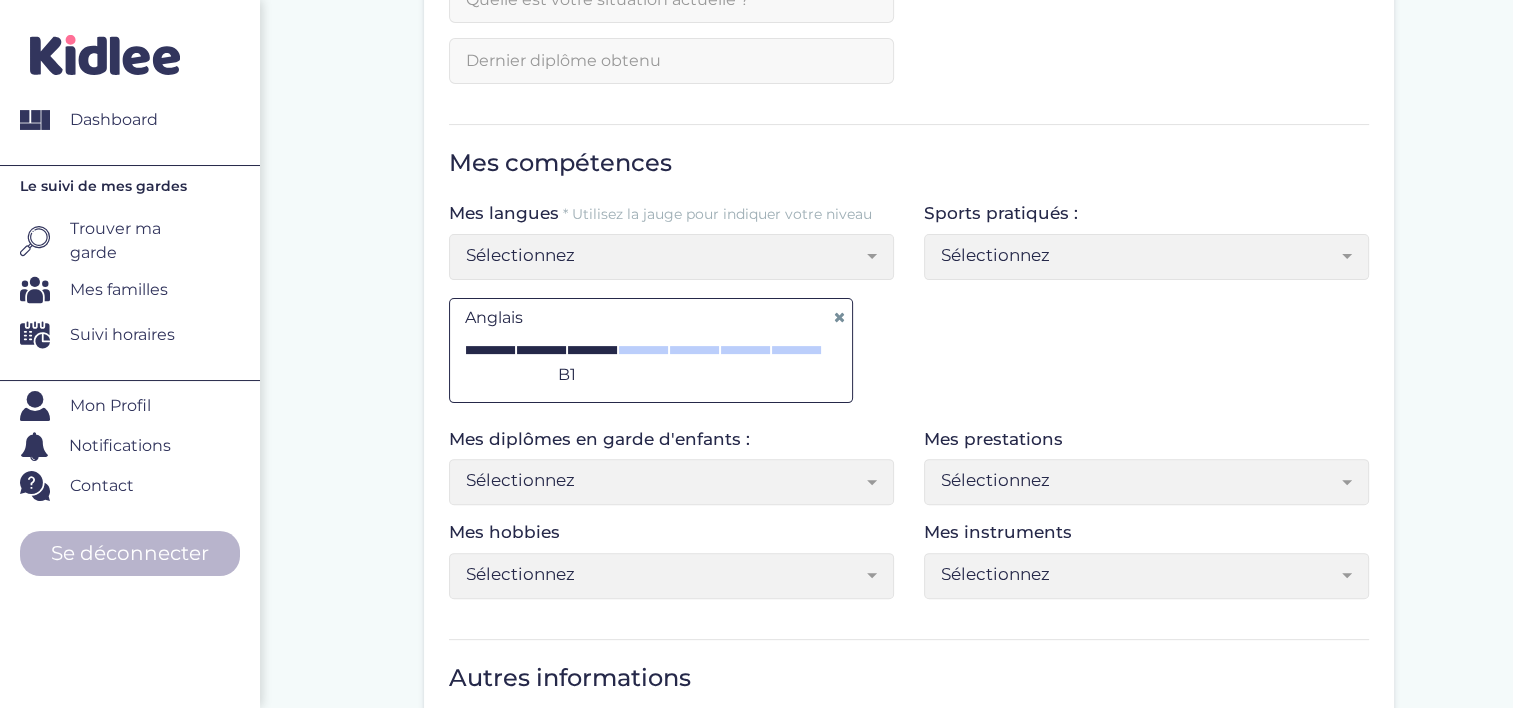 click at bounding box center (839, 317) 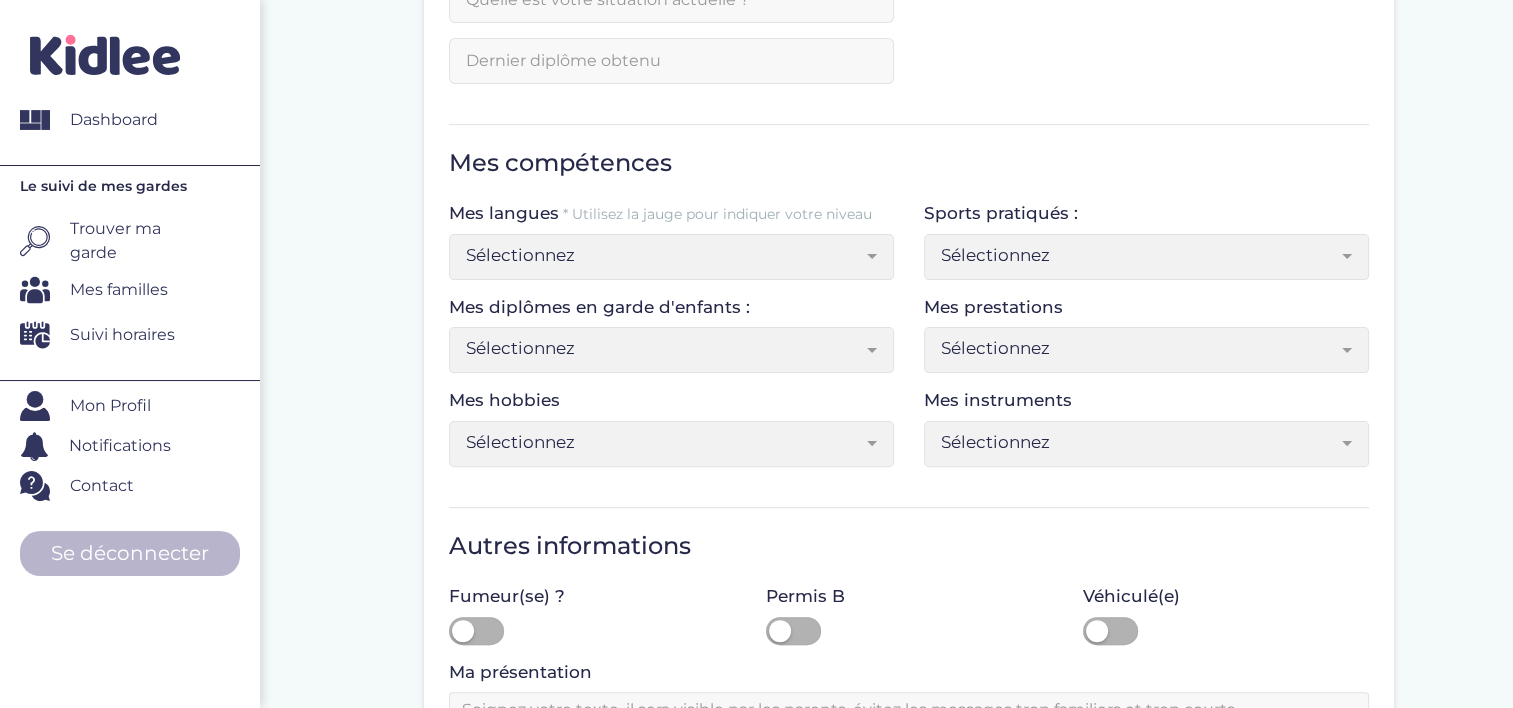 click on "Sélectionnez" at bounding box center (664, 255) 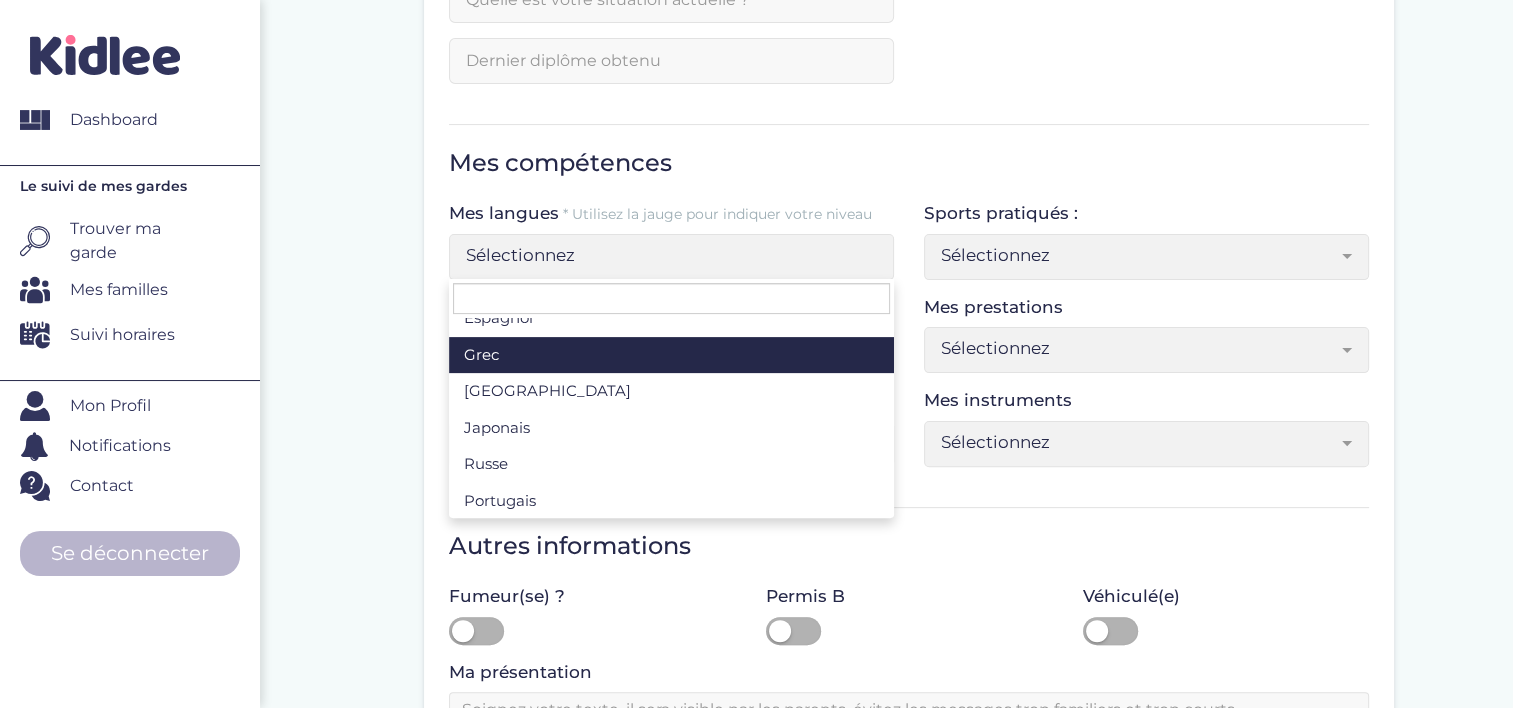 scroll, scrollTop: 0, scrollLeft: 0, axis: both 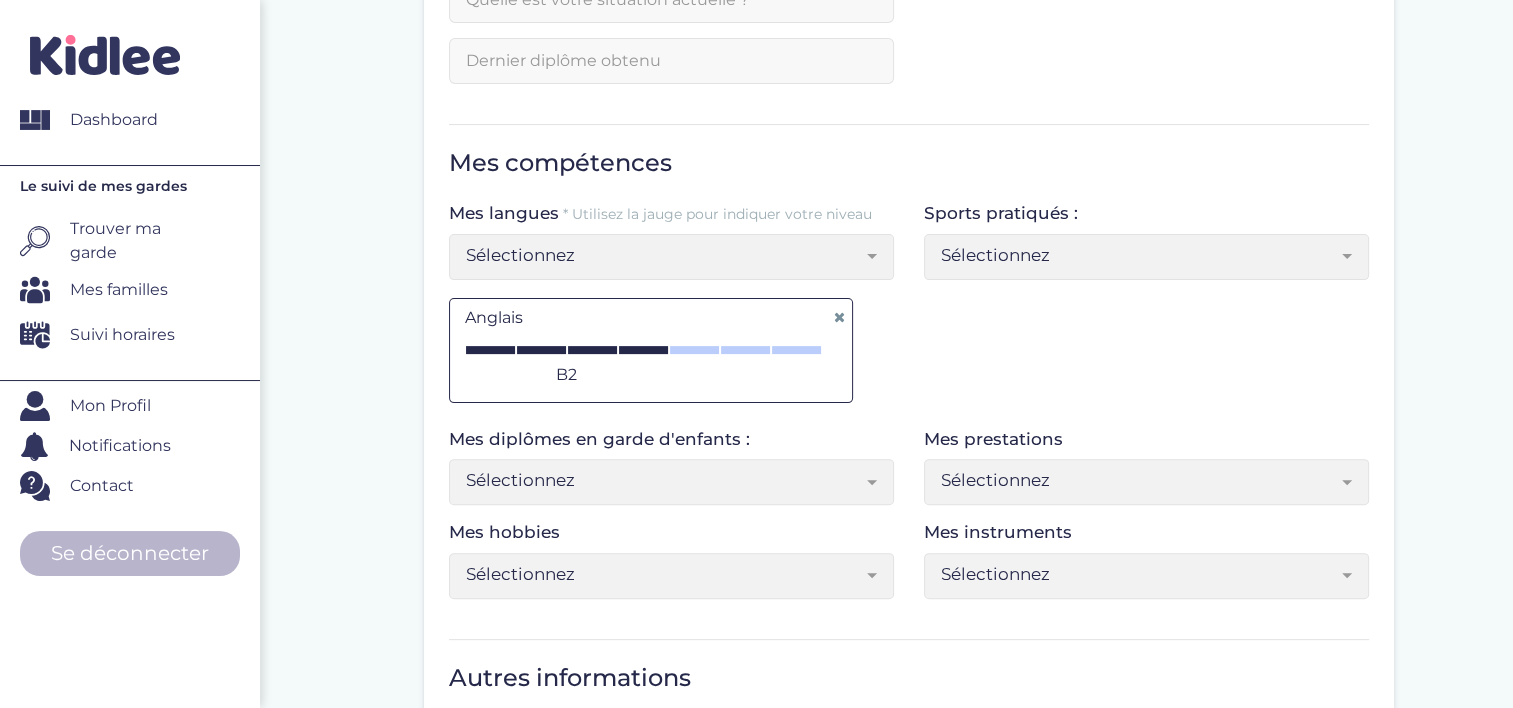 click at bounding box center (643, 350) 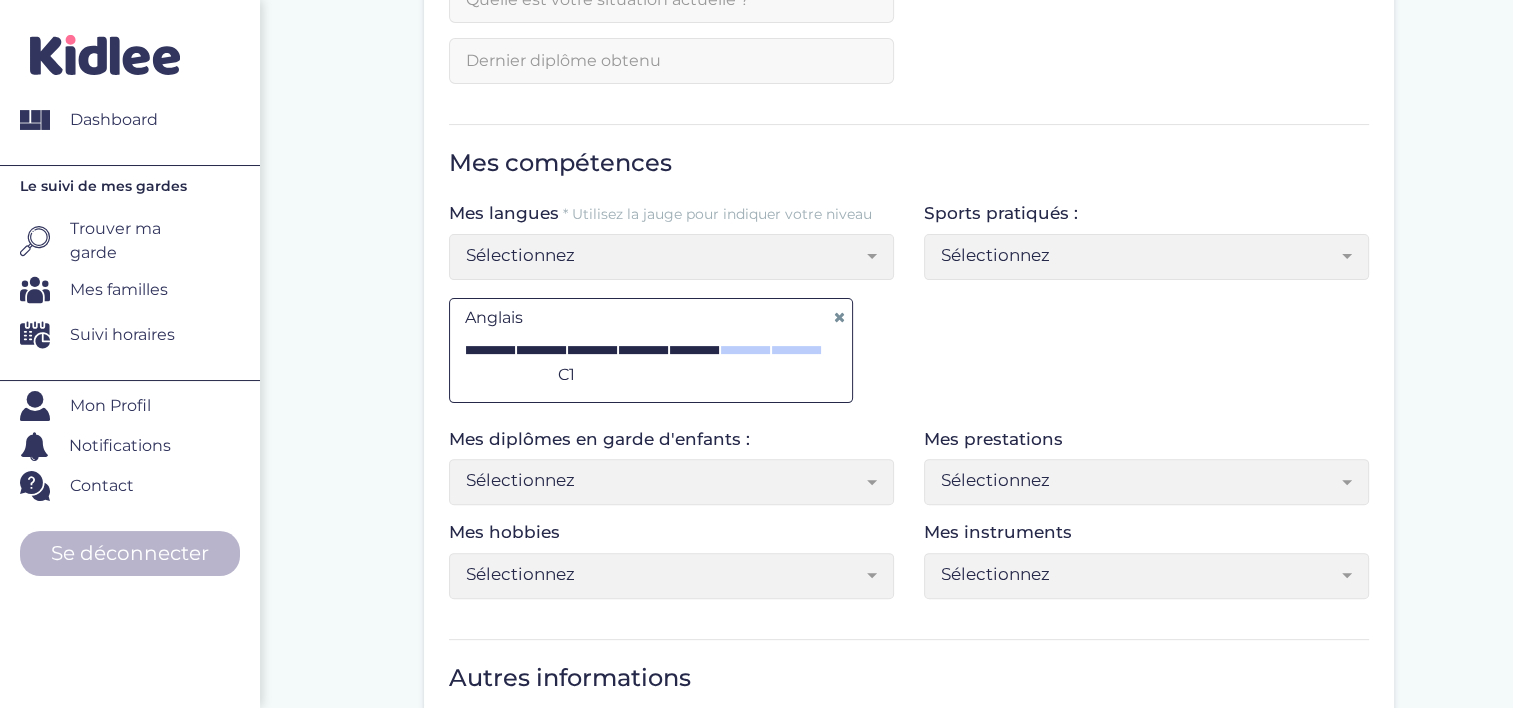 click on "C1" at bounding box center [643, 370] 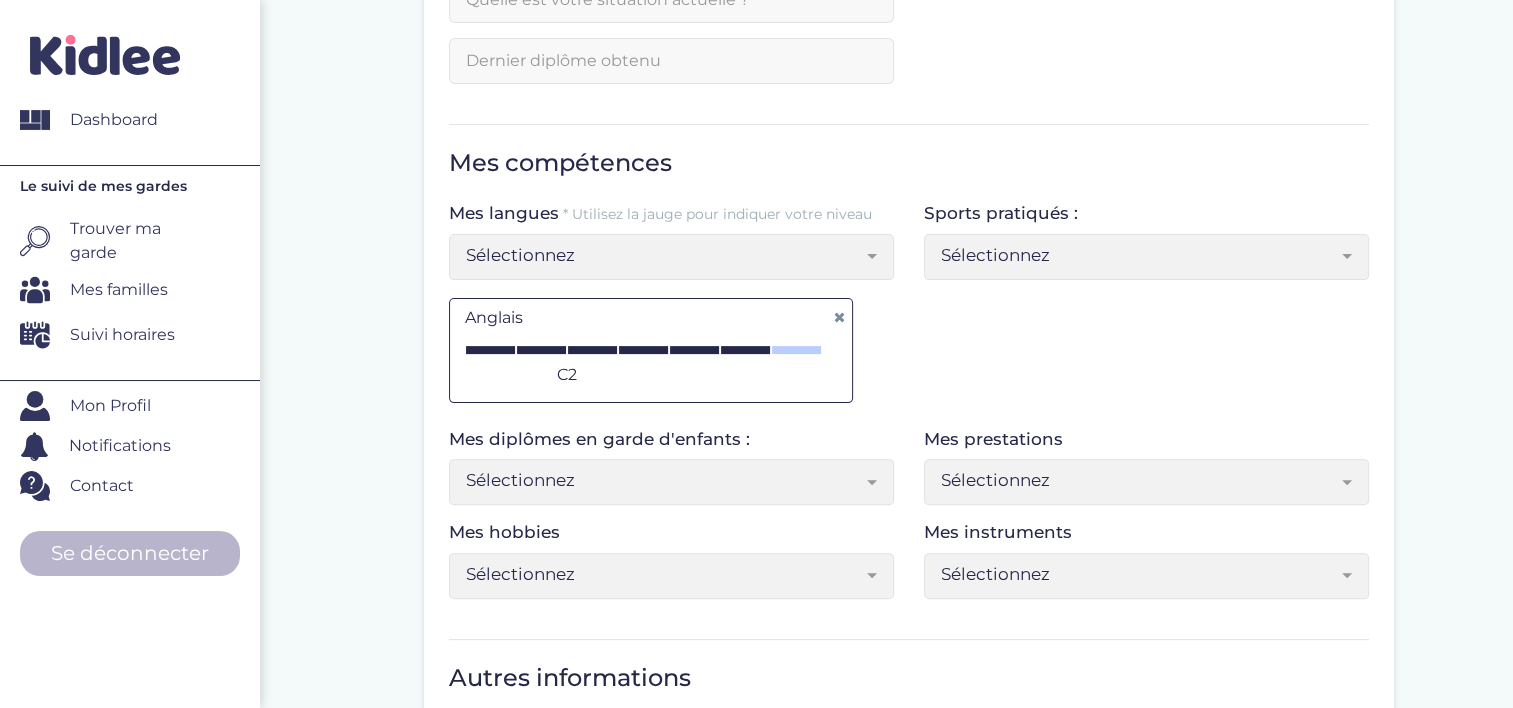 click at bounding box center (745, 350) 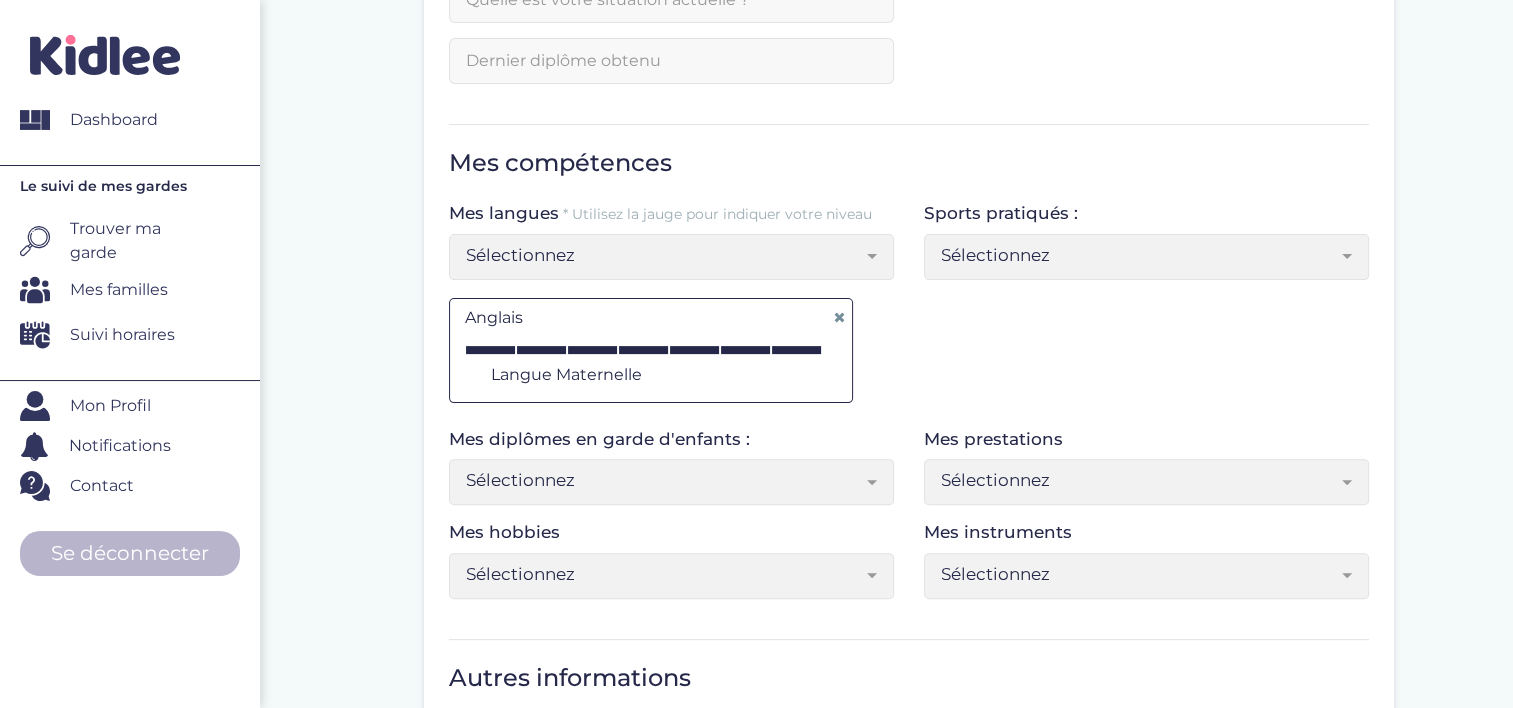click at bounding box center [796, 350] 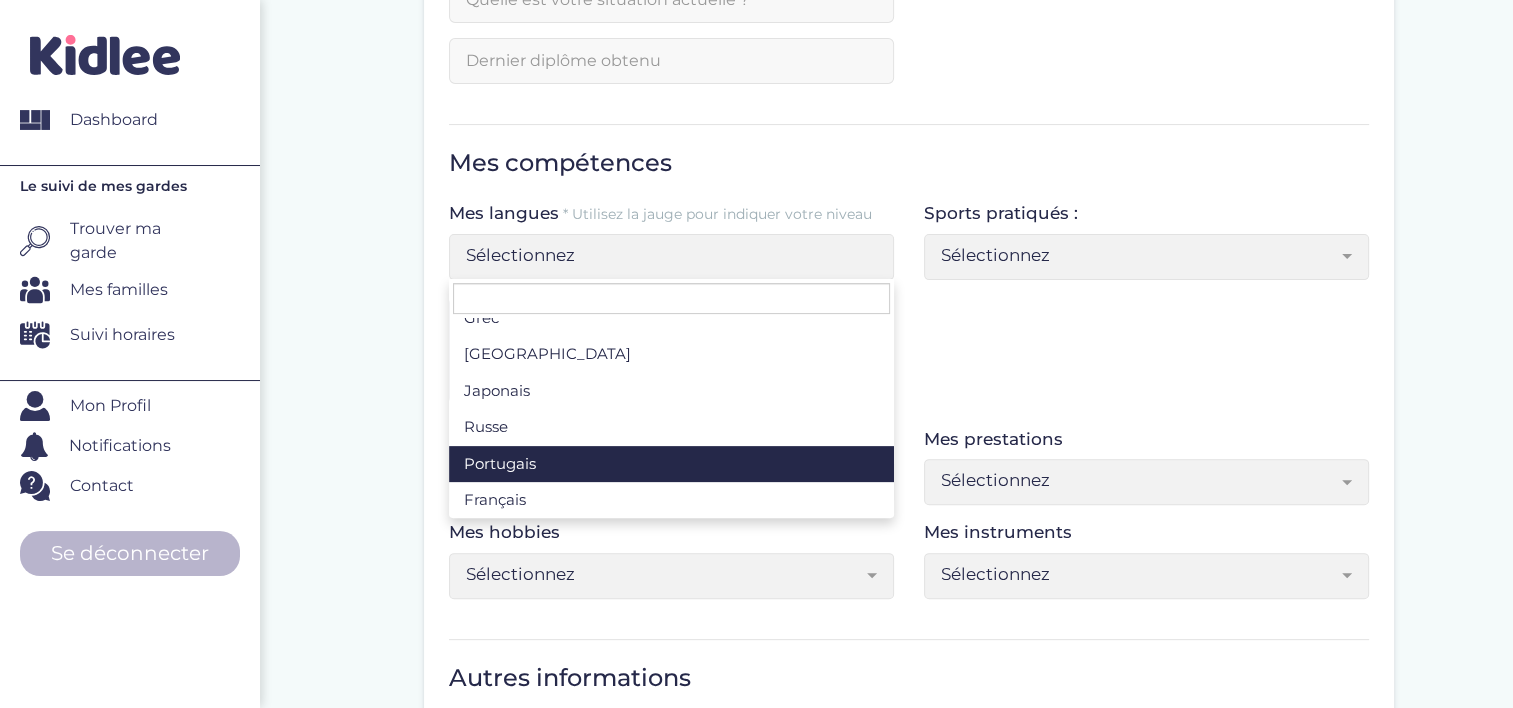 scroll, scrollTop: 238, scrollLeft: 0, axis: vertical 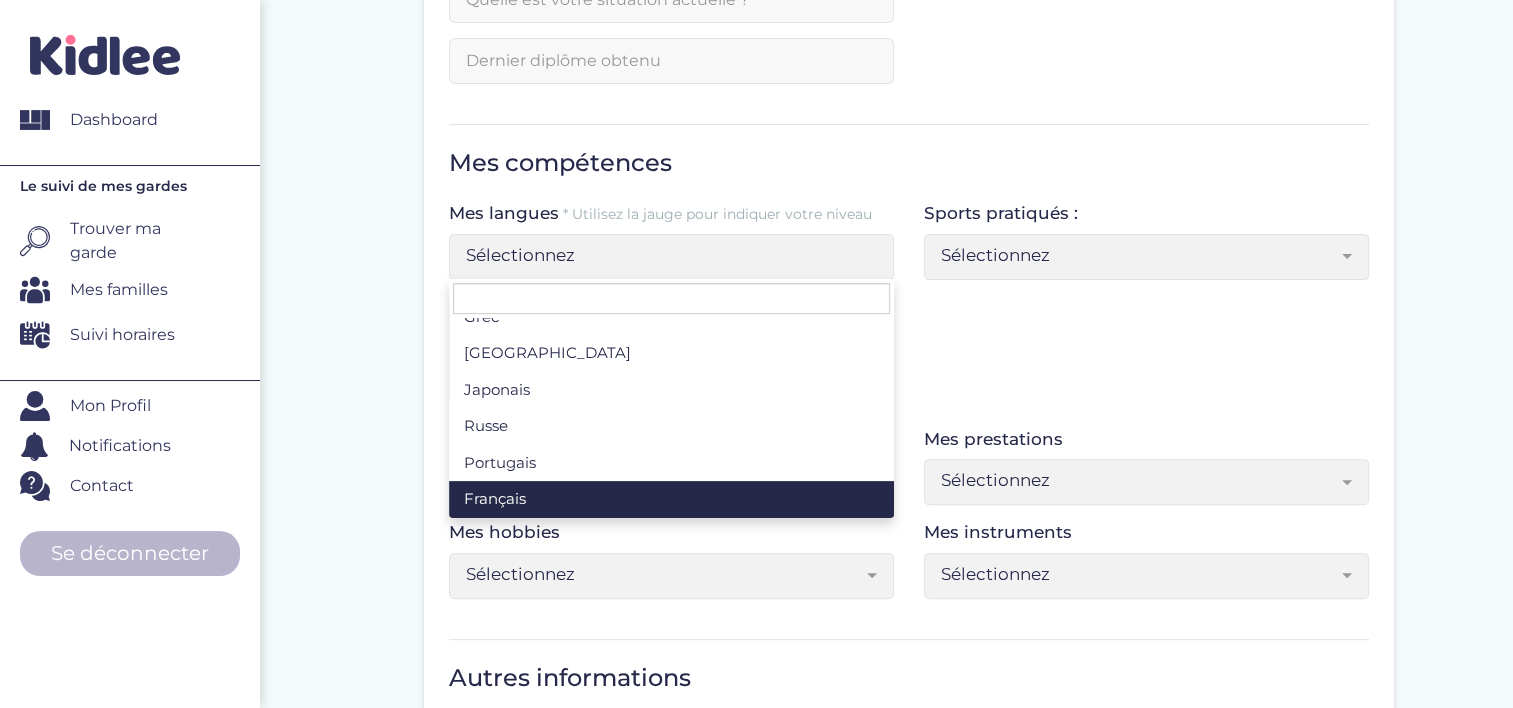 select on "Sélectionnez" 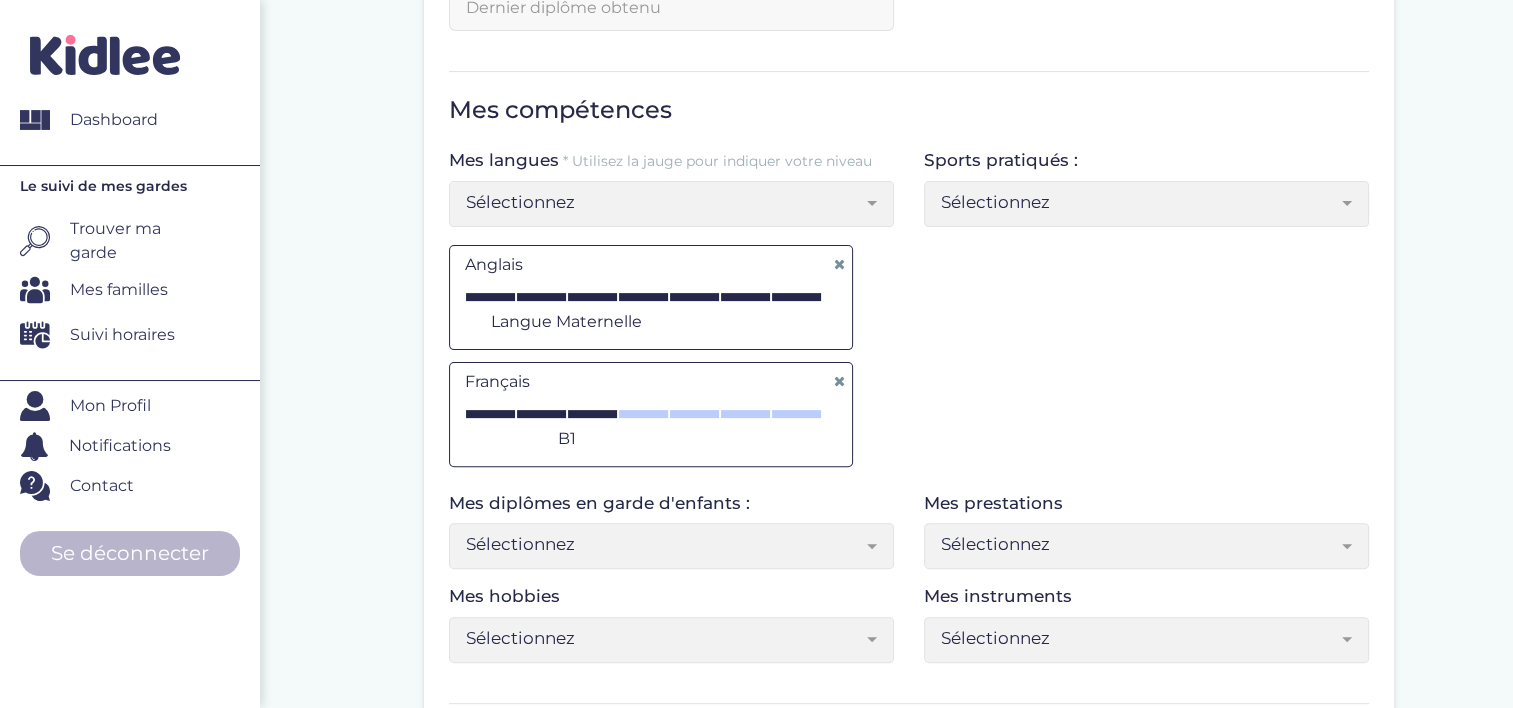 scroll, scrollTop: 600, scrollLeft: 0, axis: vertical 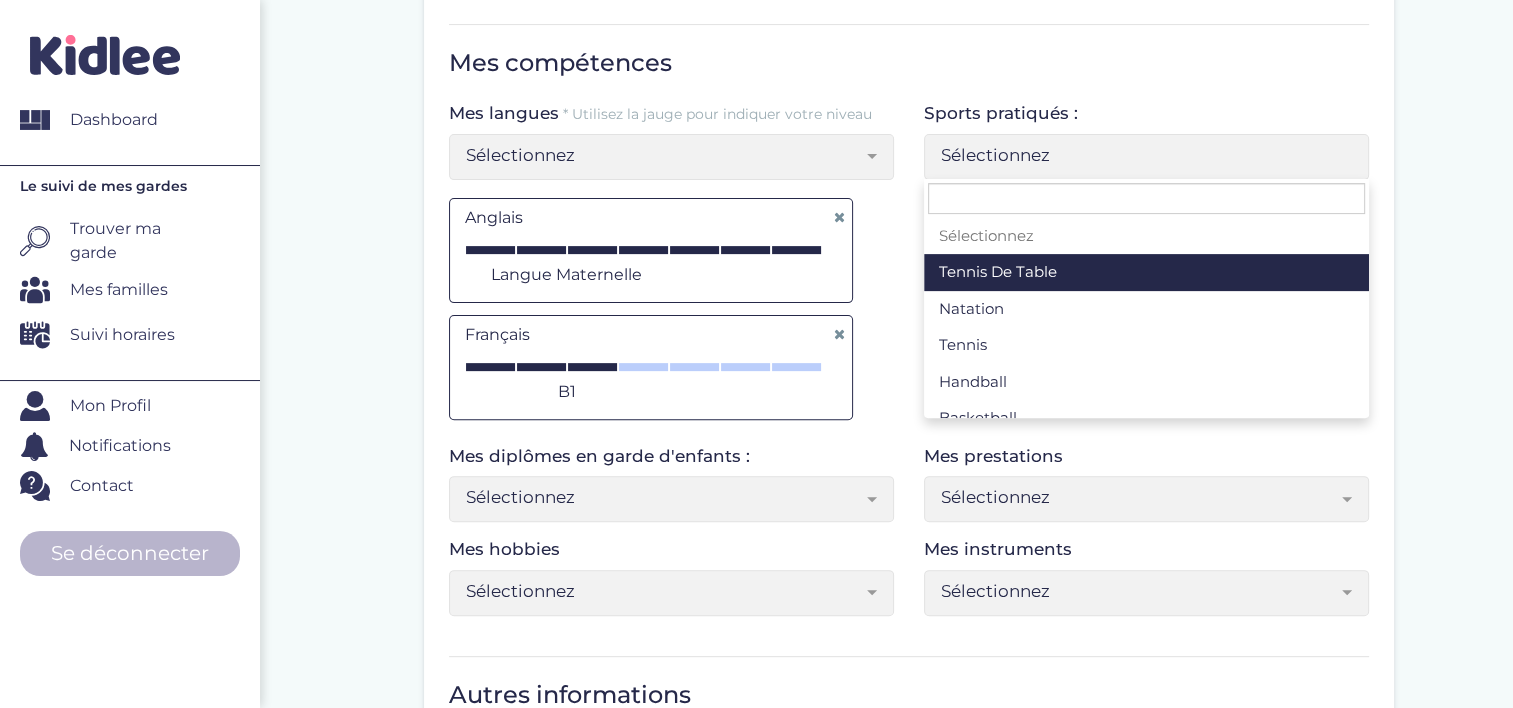 click on "Sélectionnez" at bounding box center (1146, 157) 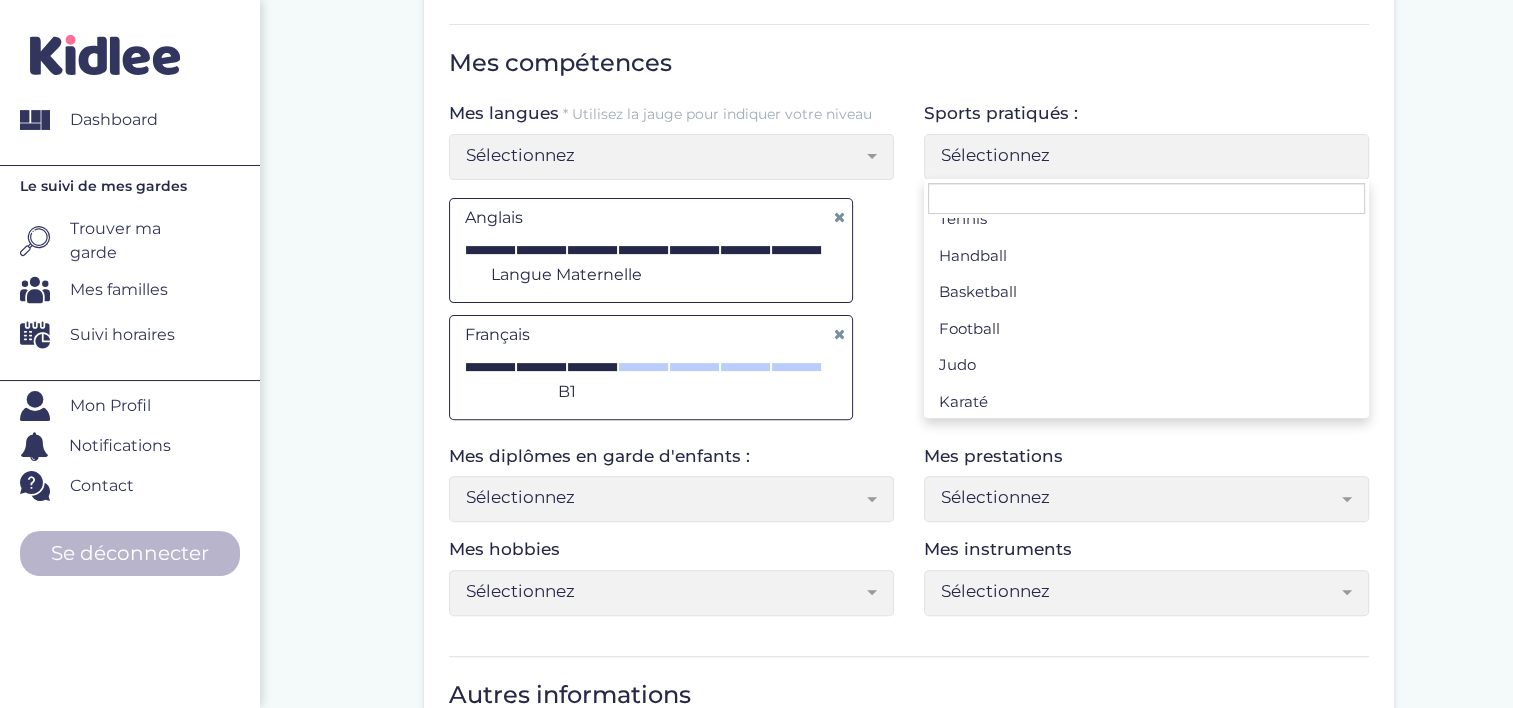 scroll, scrollTop: 100, scrollLeft: 0, axis: vertical 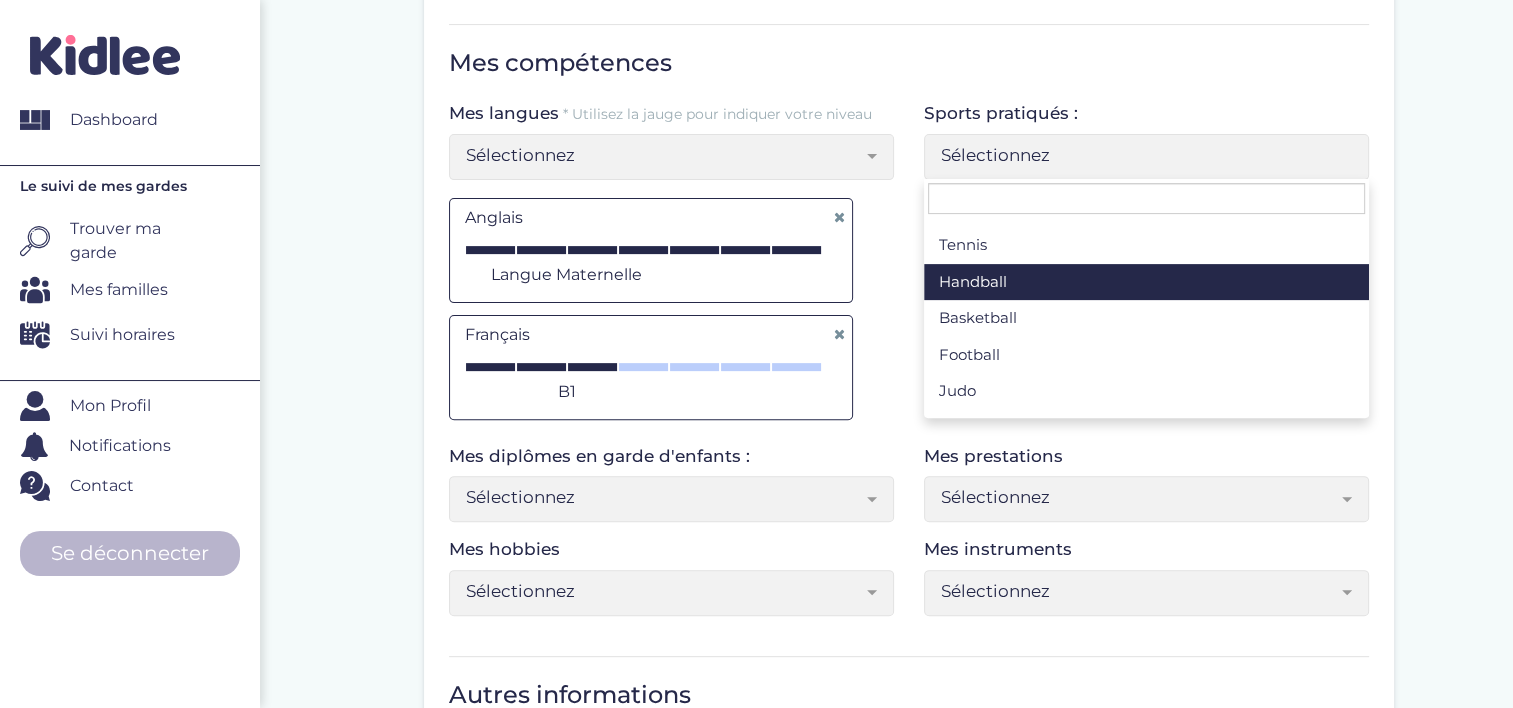 select on "Sélectionnez" 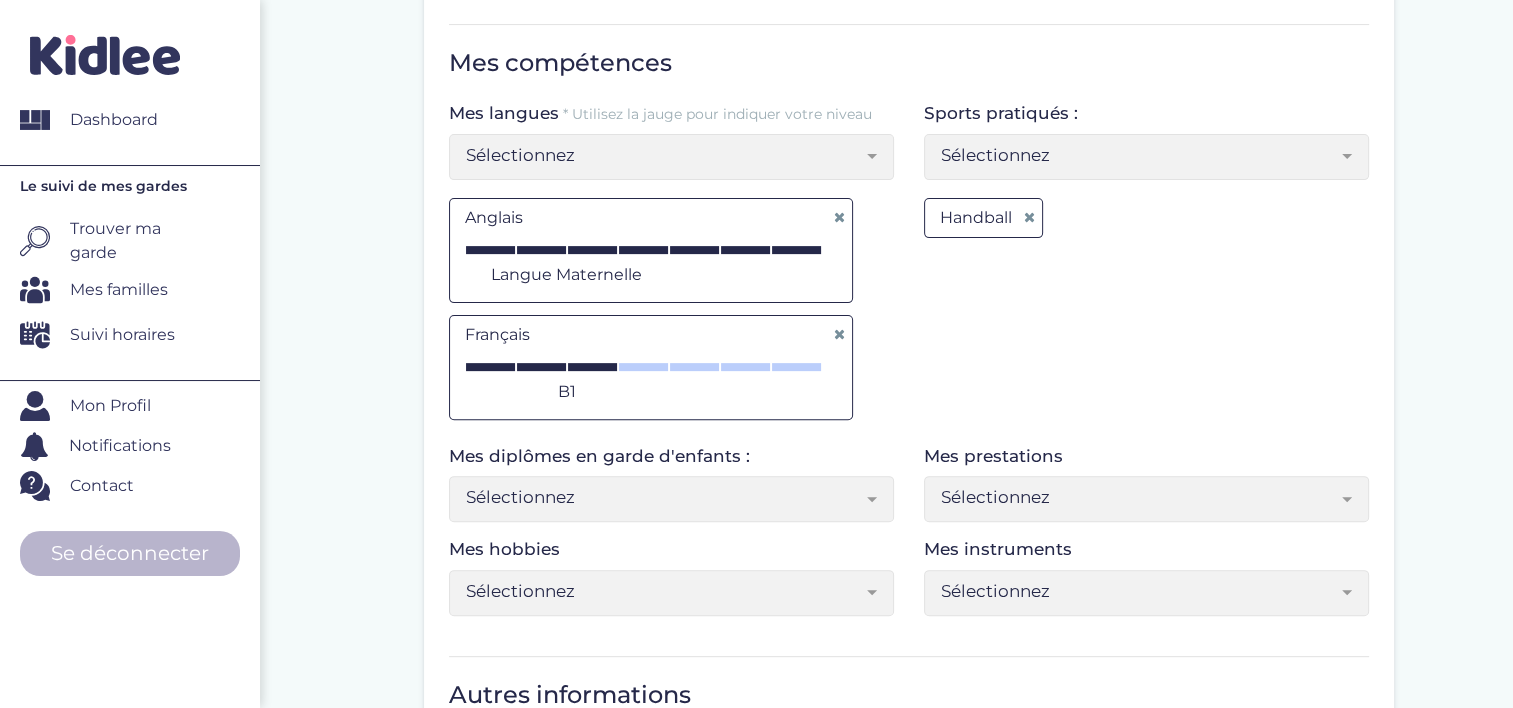 click on "Sélectionnez" at bounding box center (671, 499) 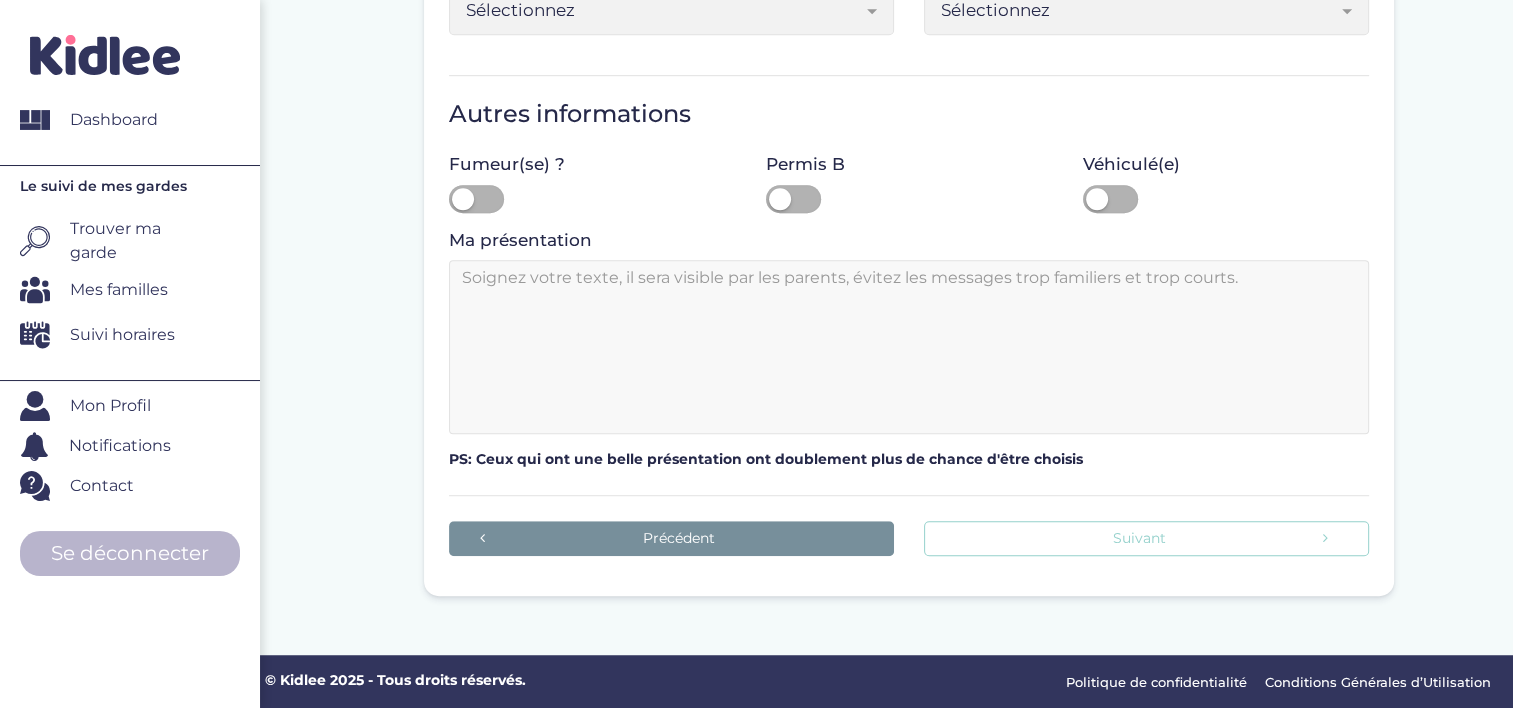 click on "Suivant" at bounding box center (1146, 538) 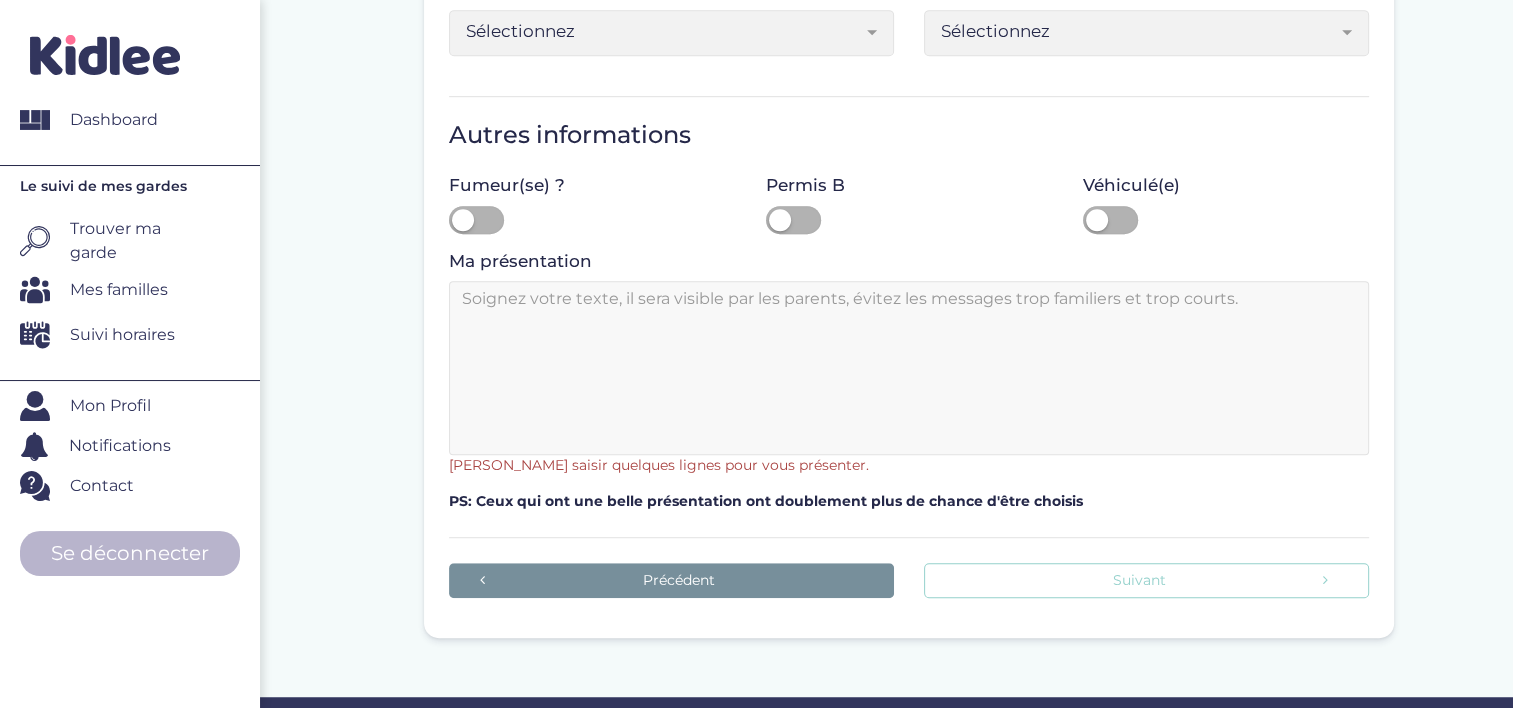 scroll, scrollTop: 1202, scrollLeft: 0, axis: vertical 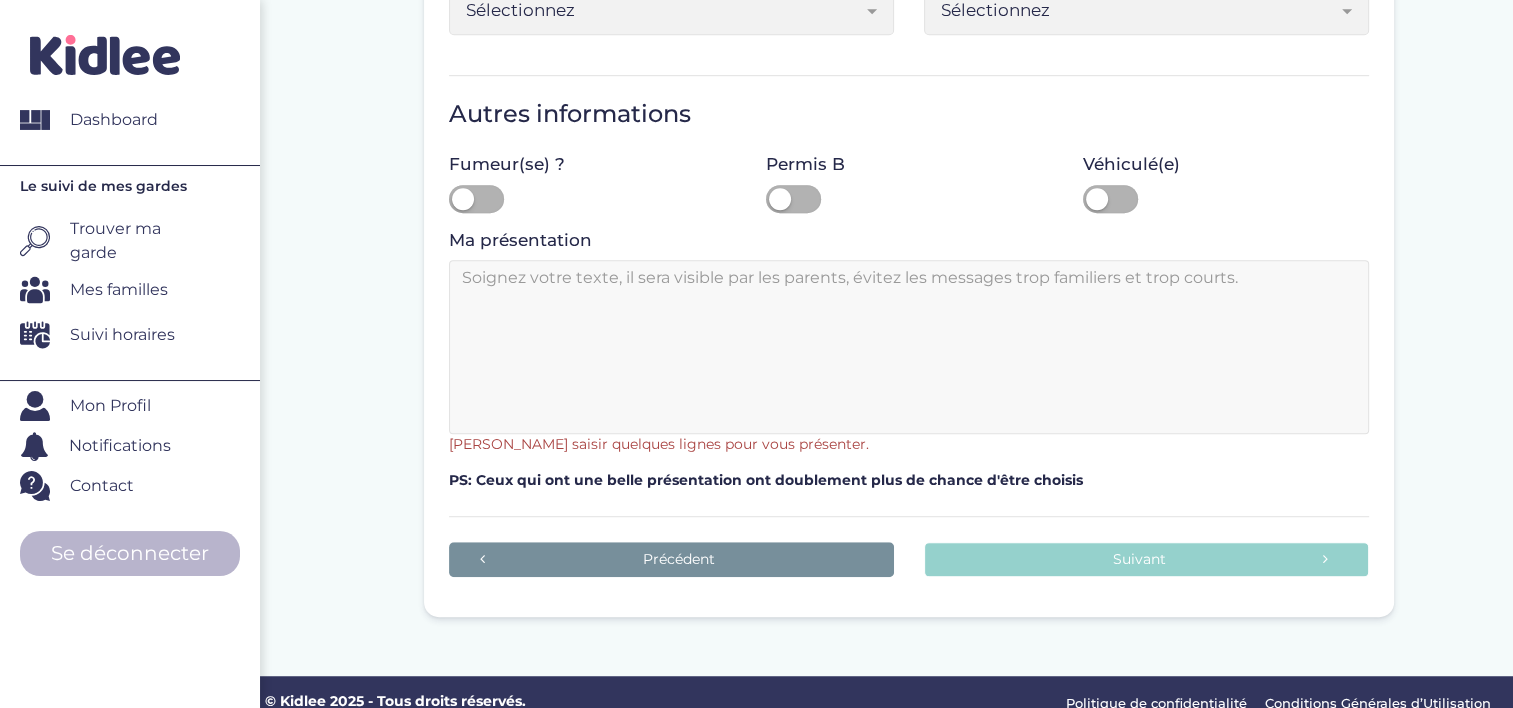 click at bounding box center [909, 347] 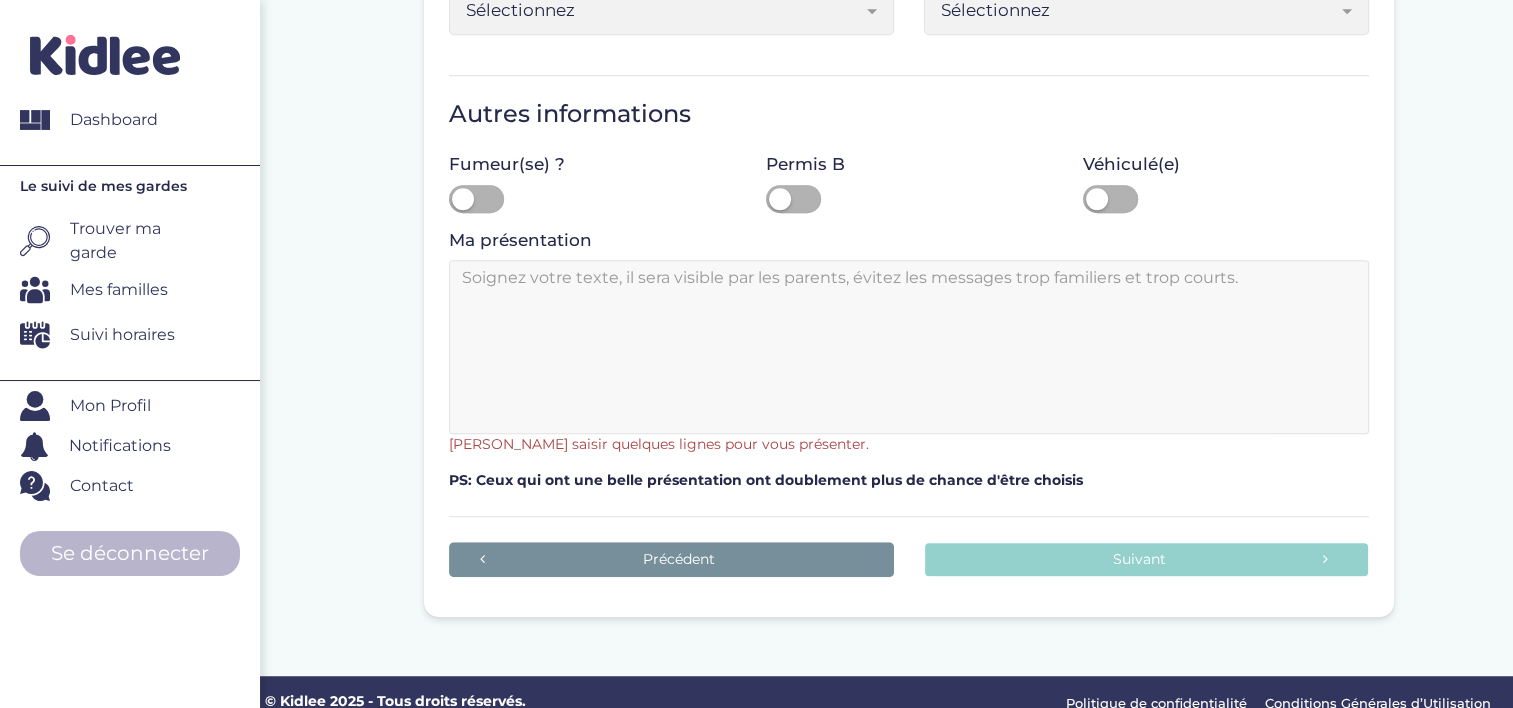 click at bounding box center (909, 347) 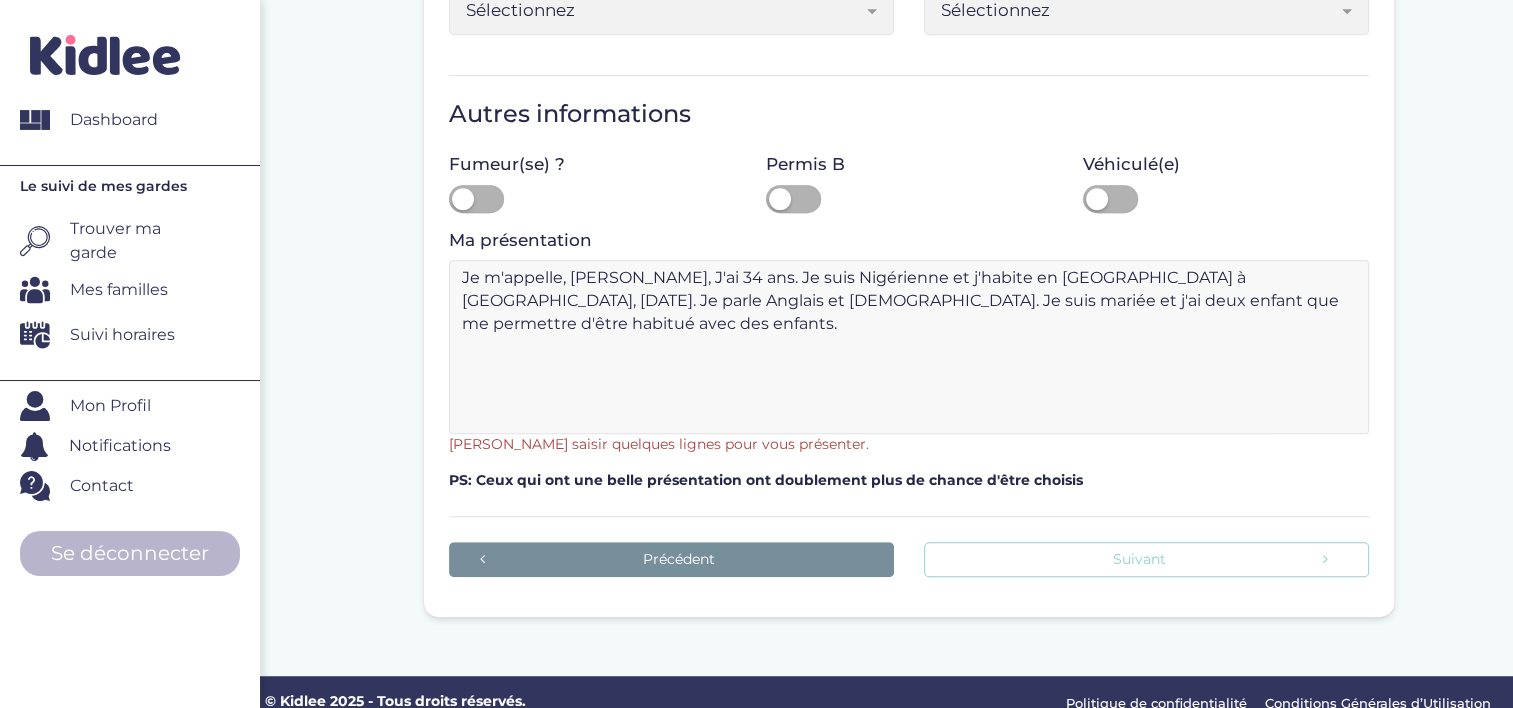 type on "Je m'appelle, [PERSON_NAME], J'ai 34 ans. Je suis Nigérienne et j'habite en [GEOGRAPHIC_DATA] à [GEOGRAPHIC_DATA], [DATE]. Je parle Anglais et [DEMOGRAPHIC_DATA]. Je suis mariée et j'ai deux enfant que me permettre d'être habitué avec des enfants." 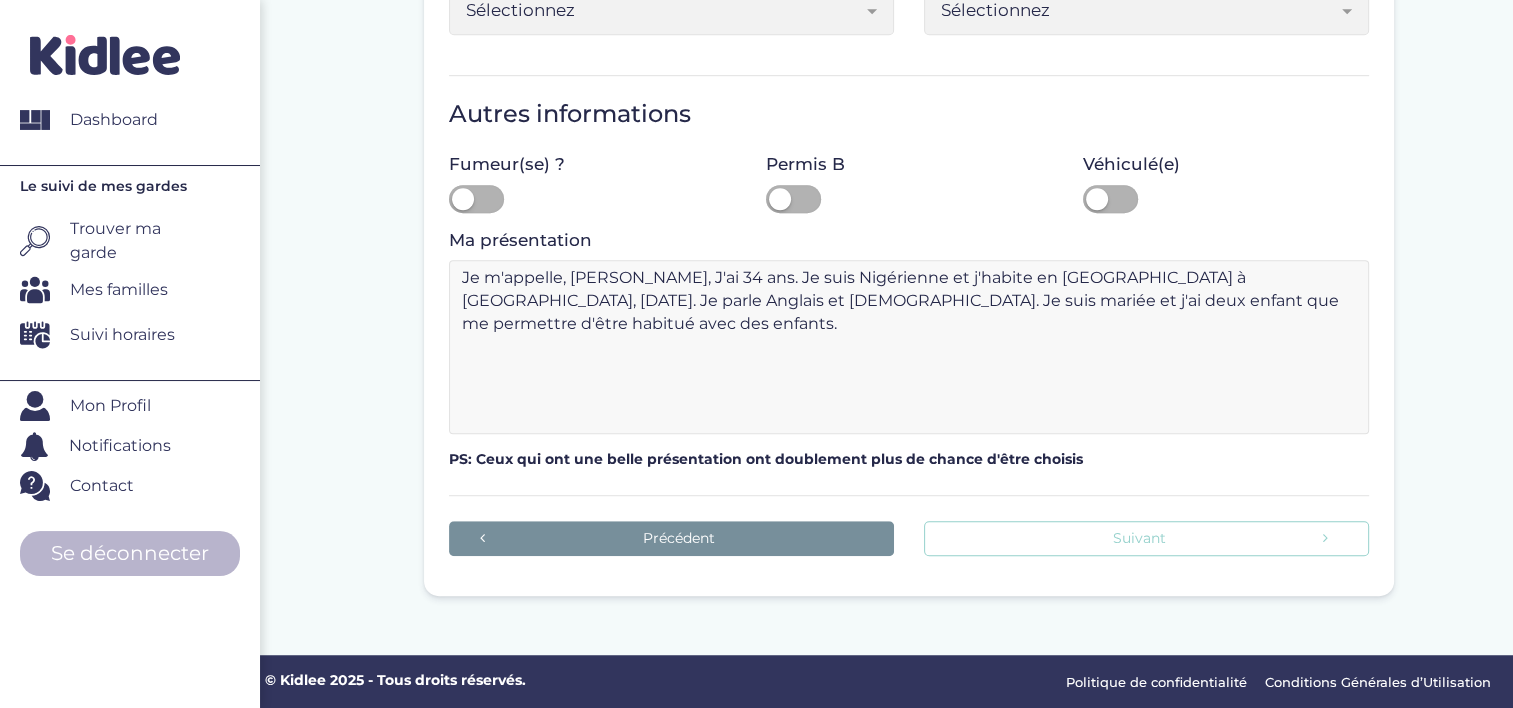 click on "Suivant" at bounding box center [1146, 538] 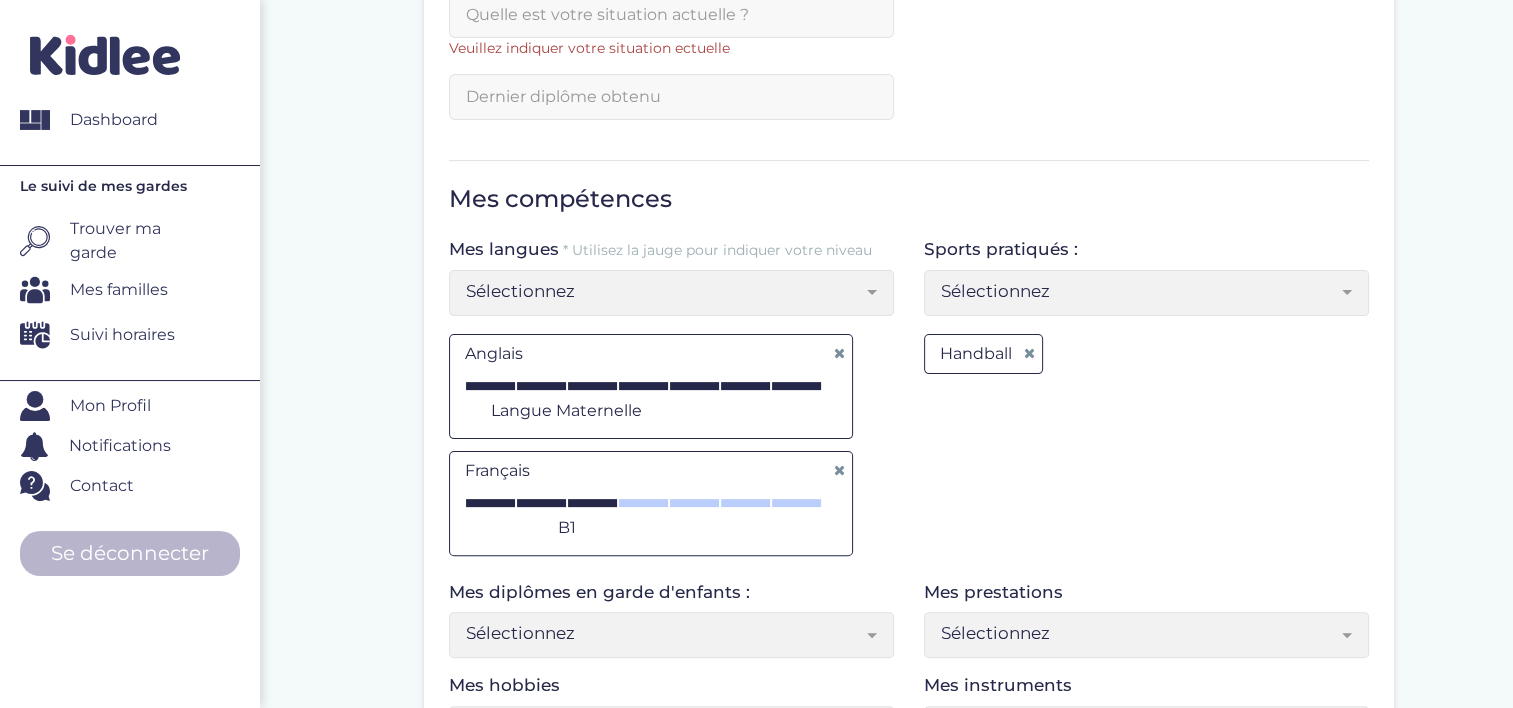 scroll, scrollTop: 602, scrollLeft: 0, axis: vertical 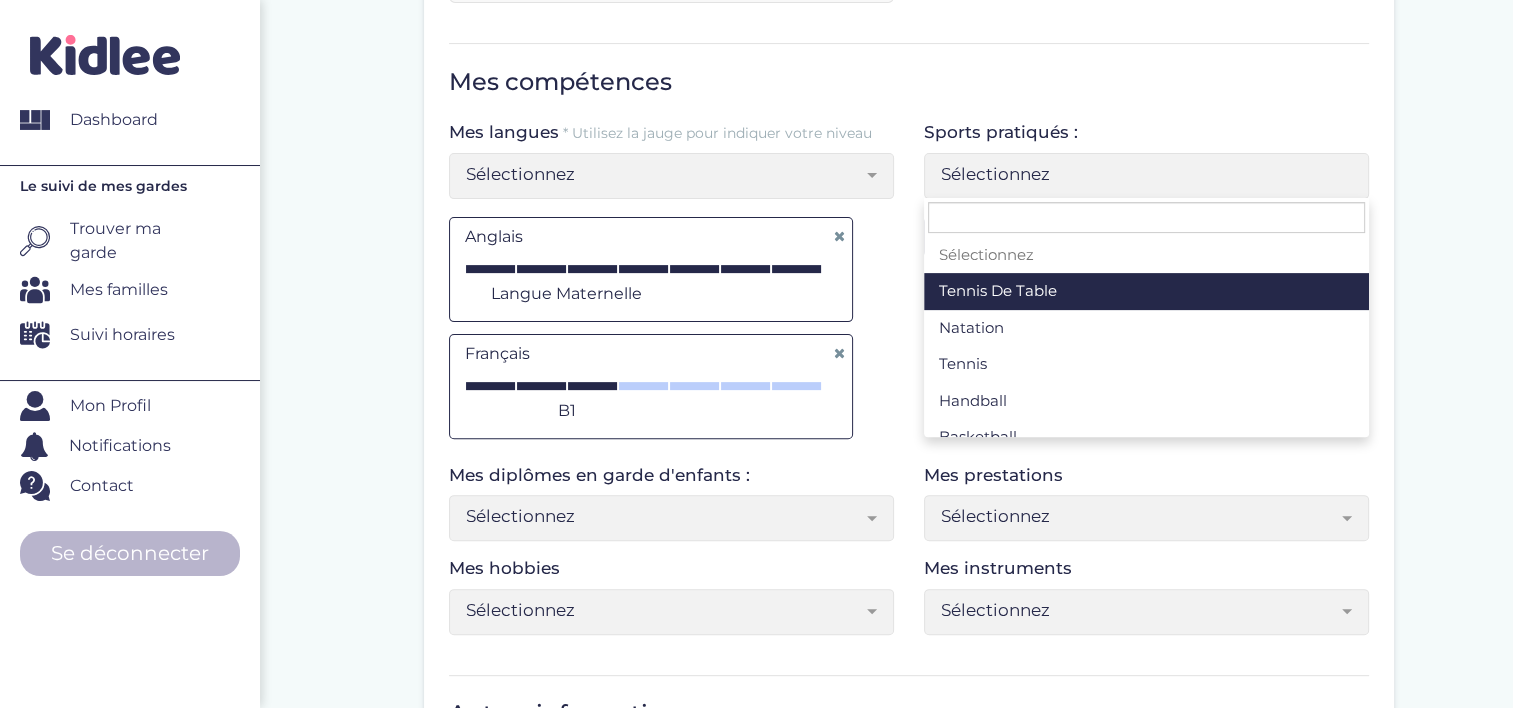 click on "Sélectionnez" at bounding box center [1139, 174] 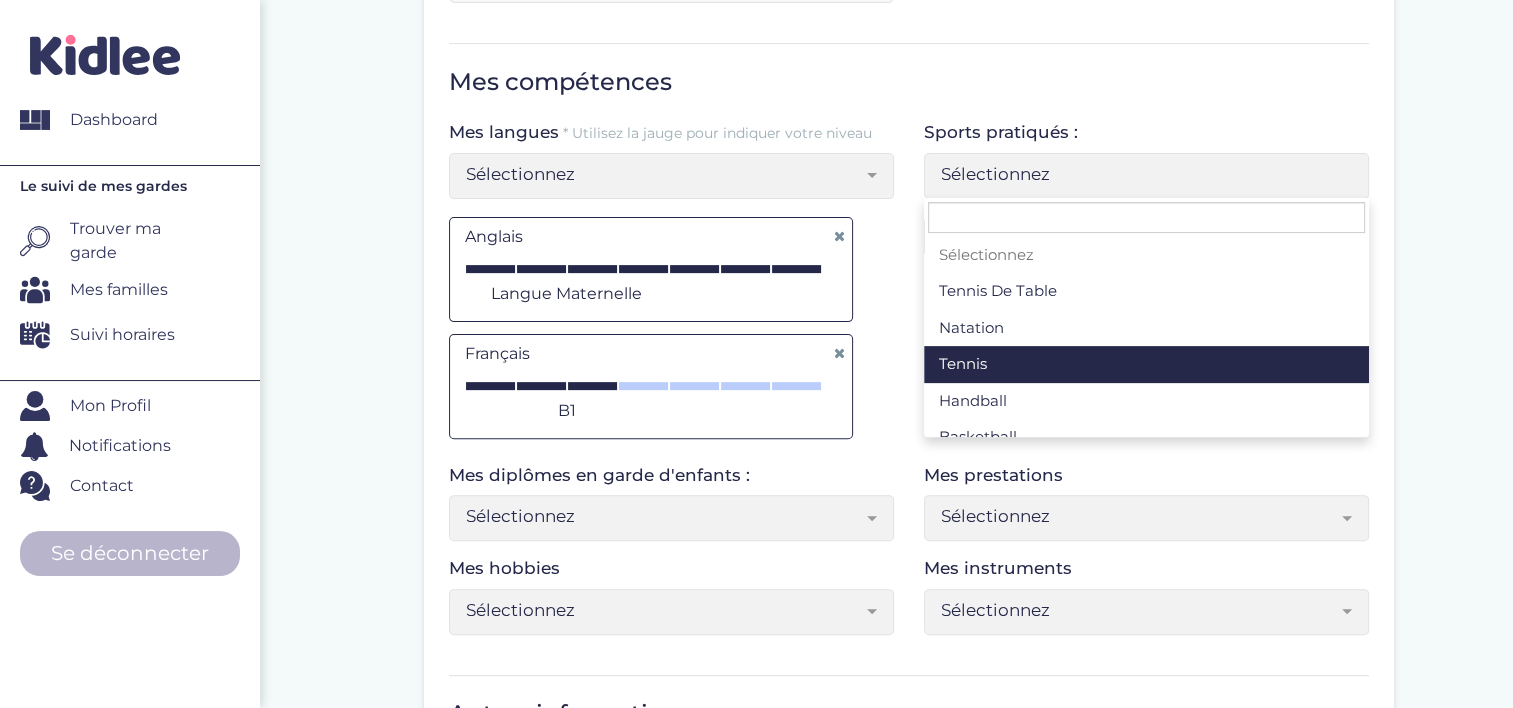 select on "Sélectionnez" 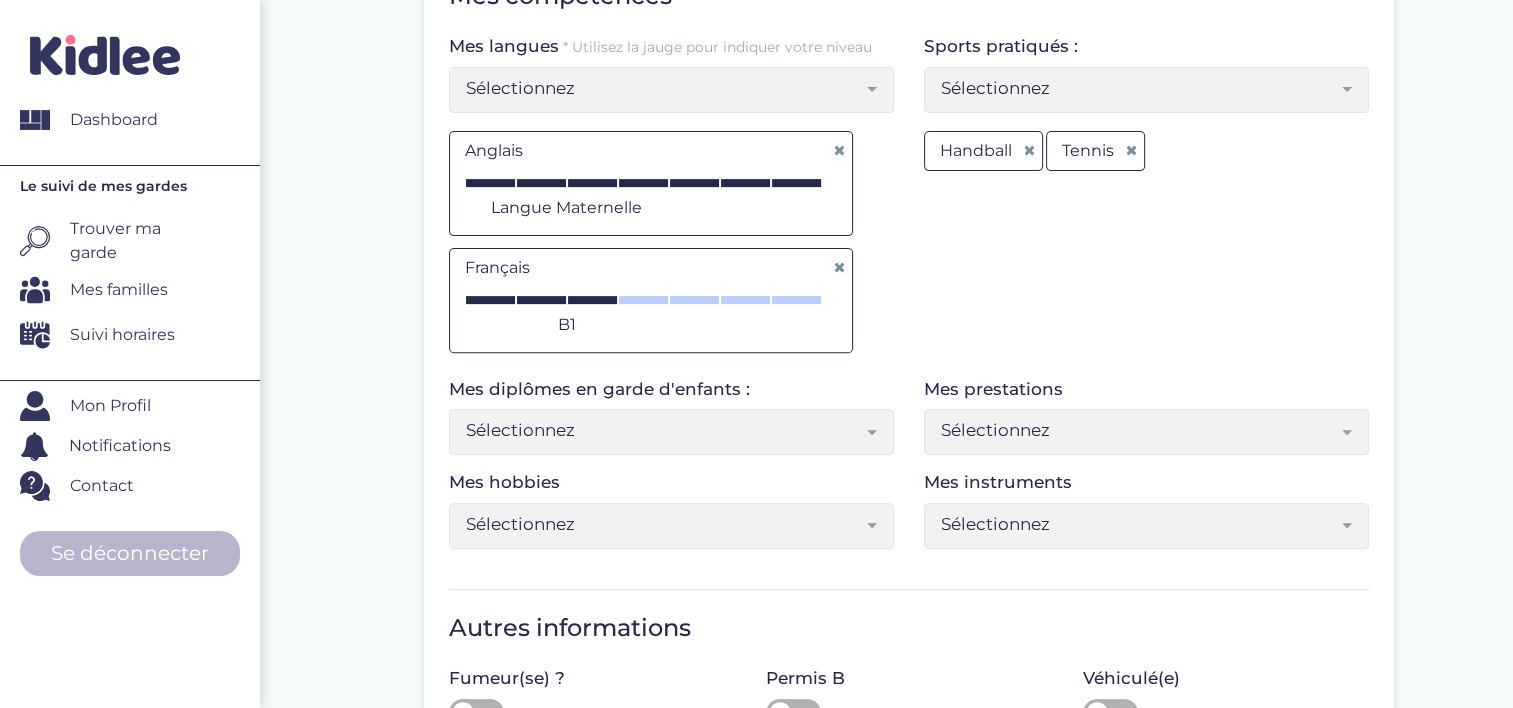 scroll, scrollTop: 902, scrollLeft: 0, axis: vertical 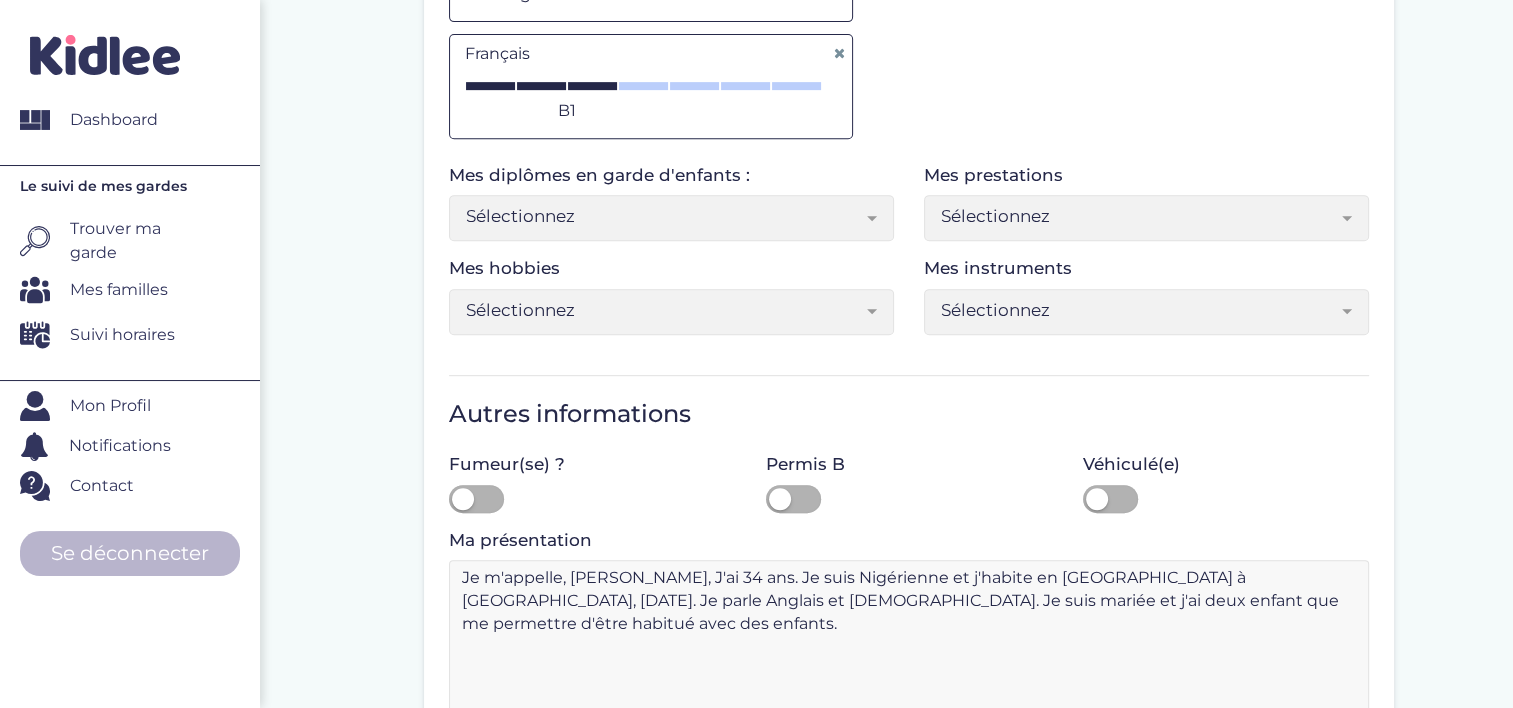 click on "Sélectionnez" at bounding box center [671, 218] 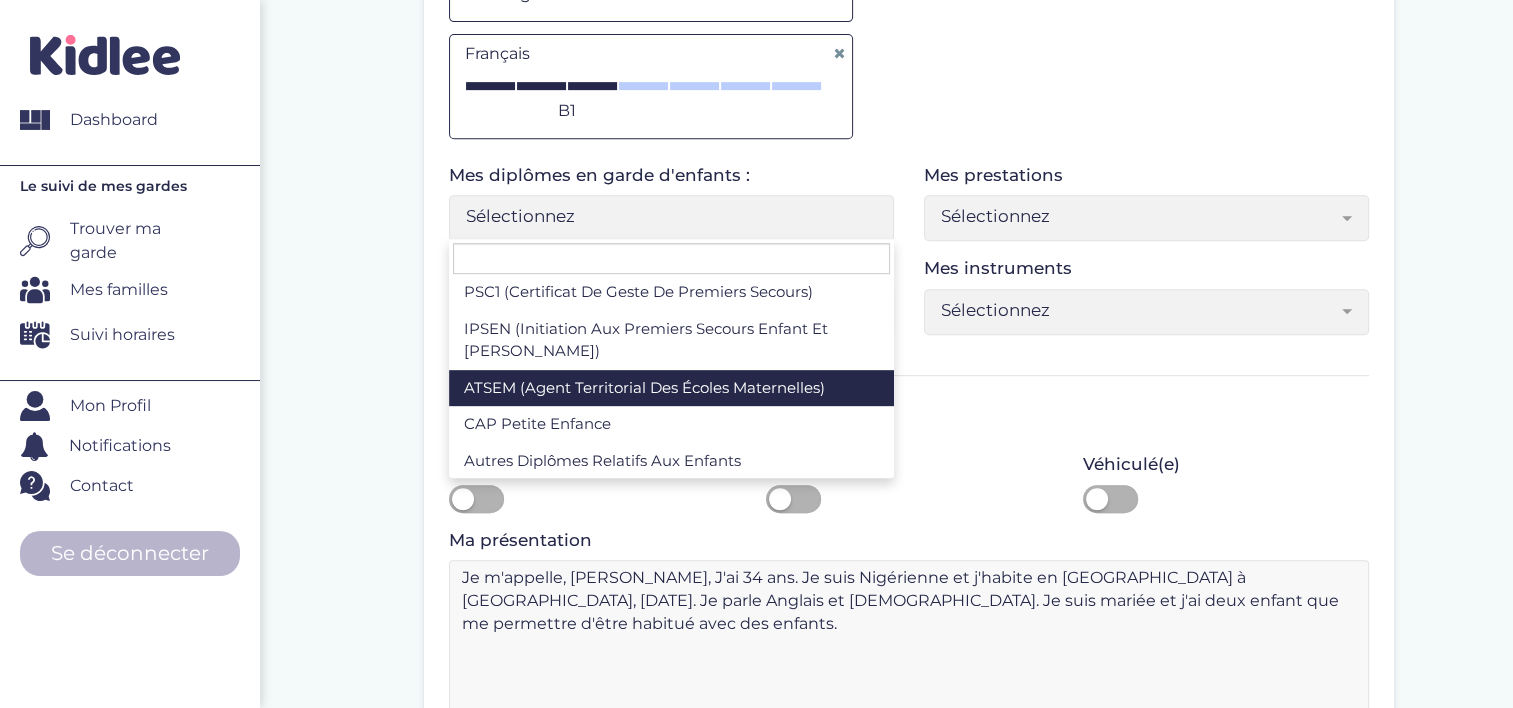 scroll, scrollTop: 151, scrollLeft: 0, axis: vertical 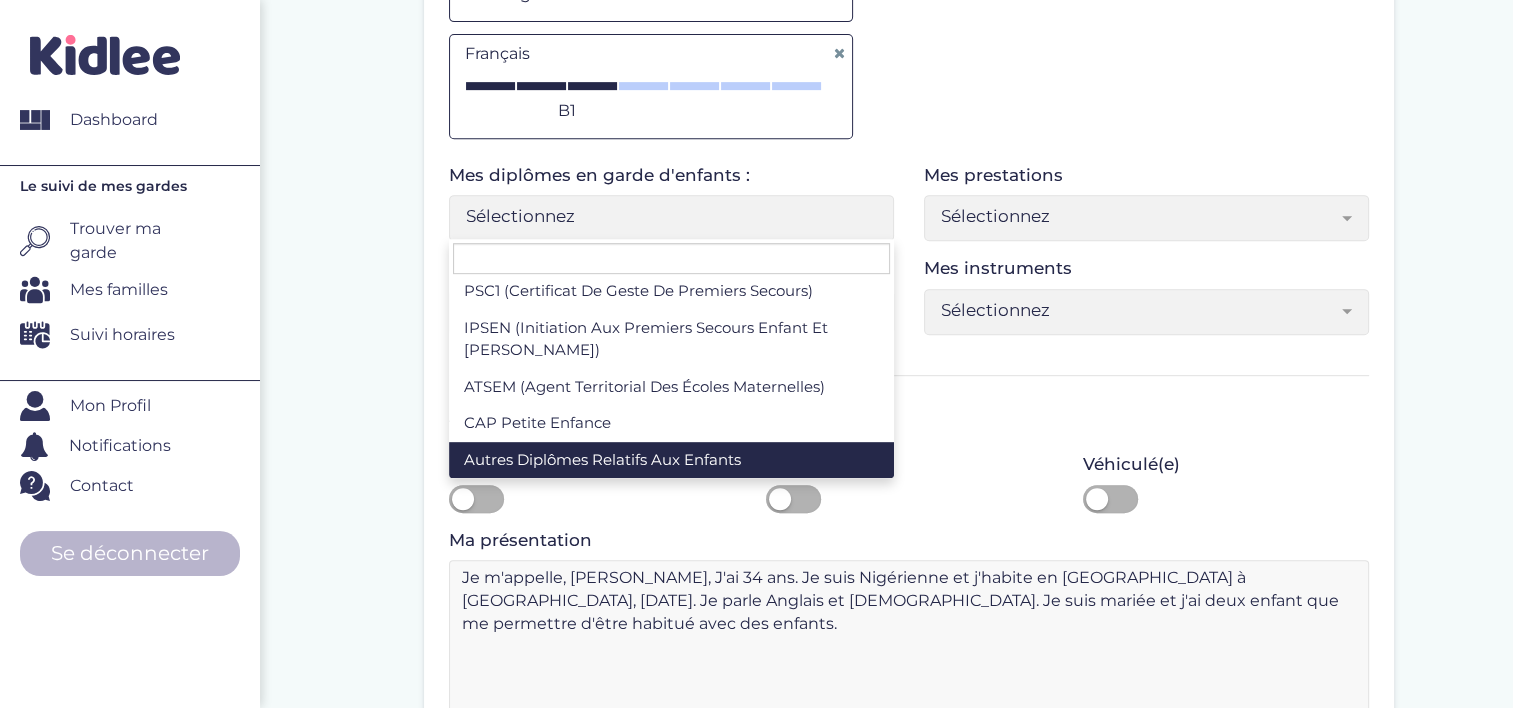 select on "Sélectionnez" 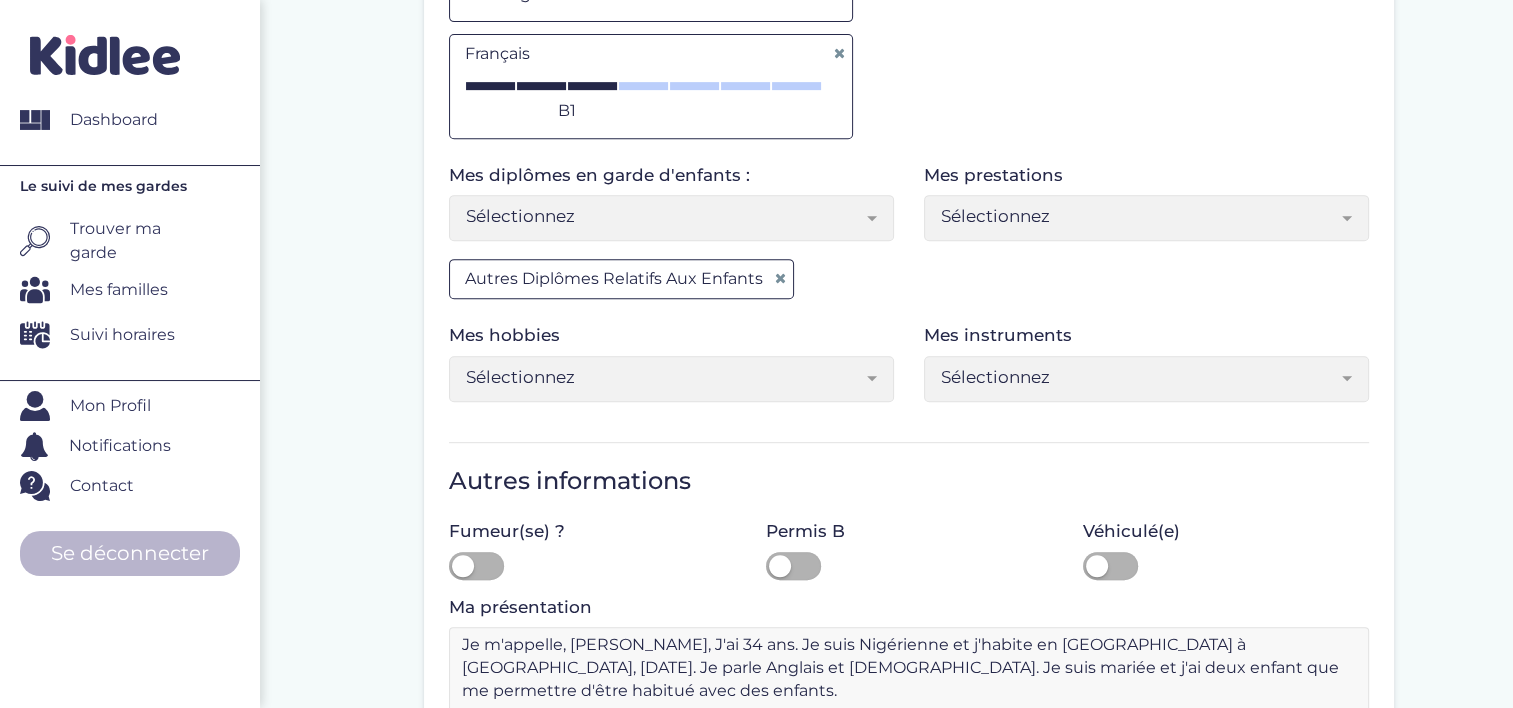 click on "Sélectionnez" at bounding box center (1139, 377) 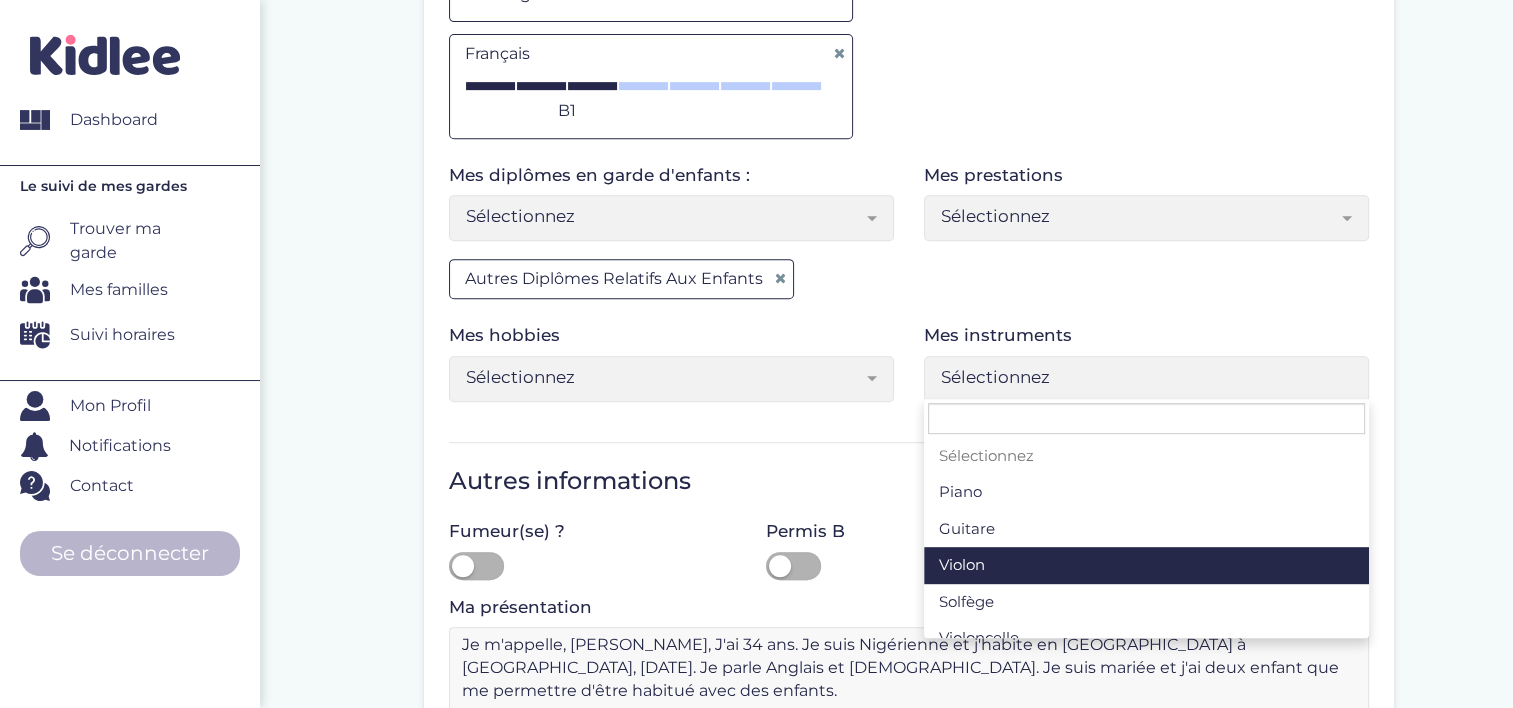 select on "Sélectionnez" 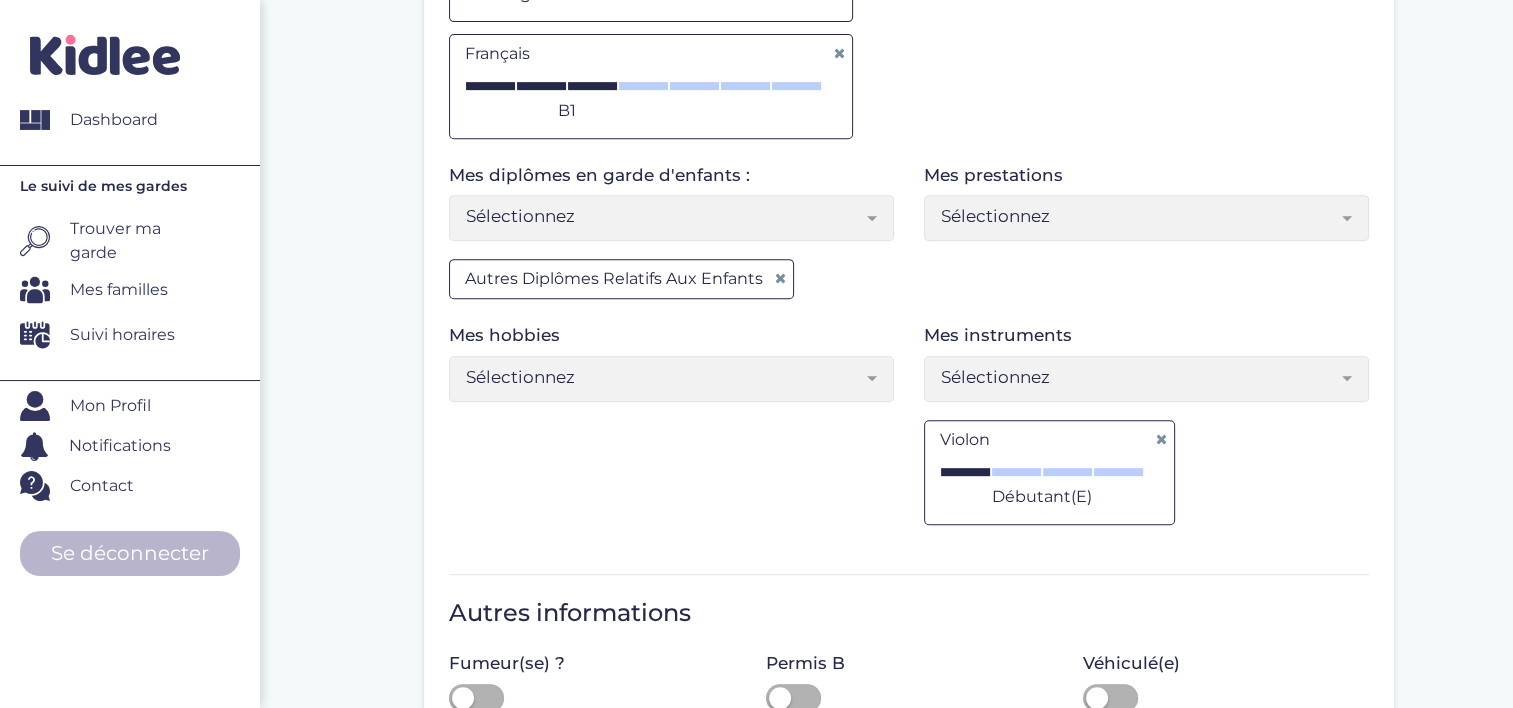 click on "Sélectionnez" at bounding box center (671, 379) 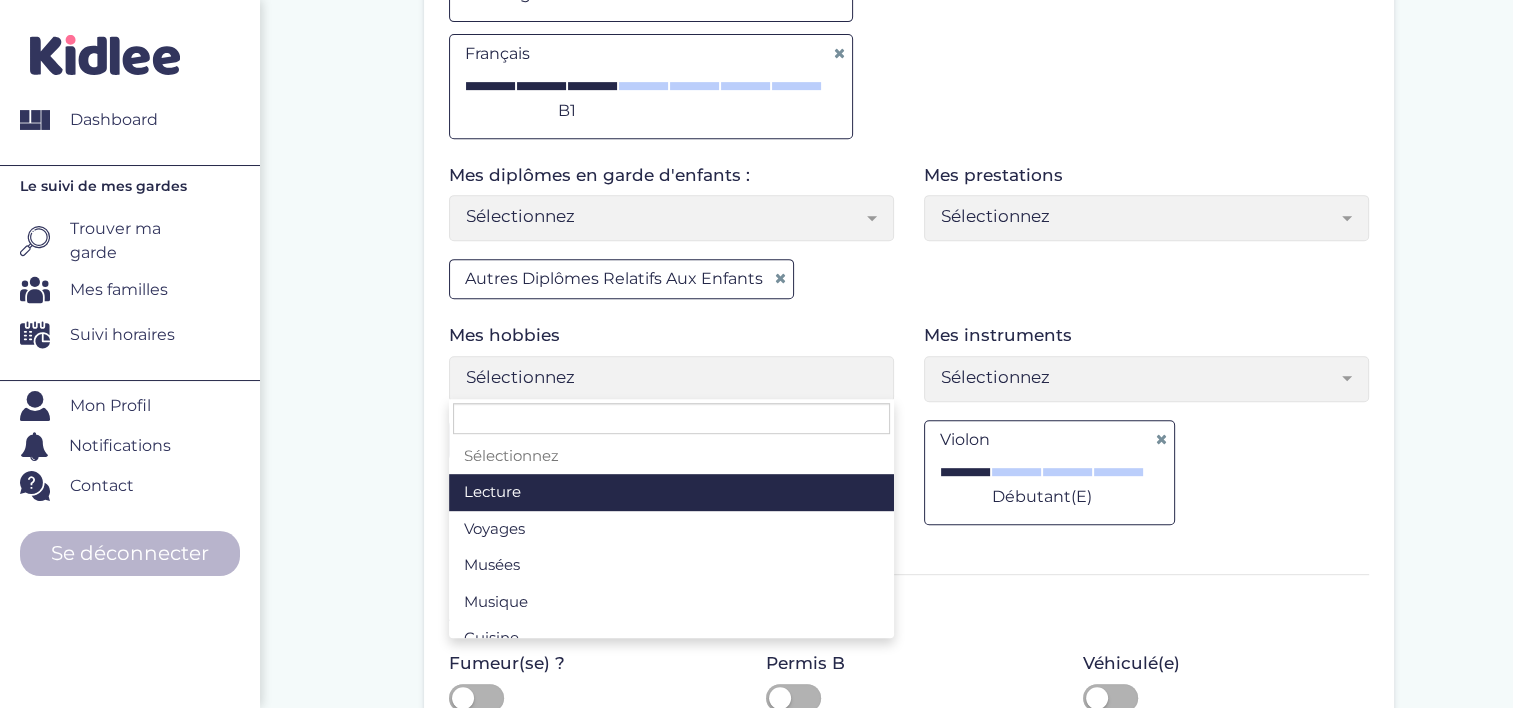 click on "Sélectionnez" at bounding box center [671, 379] 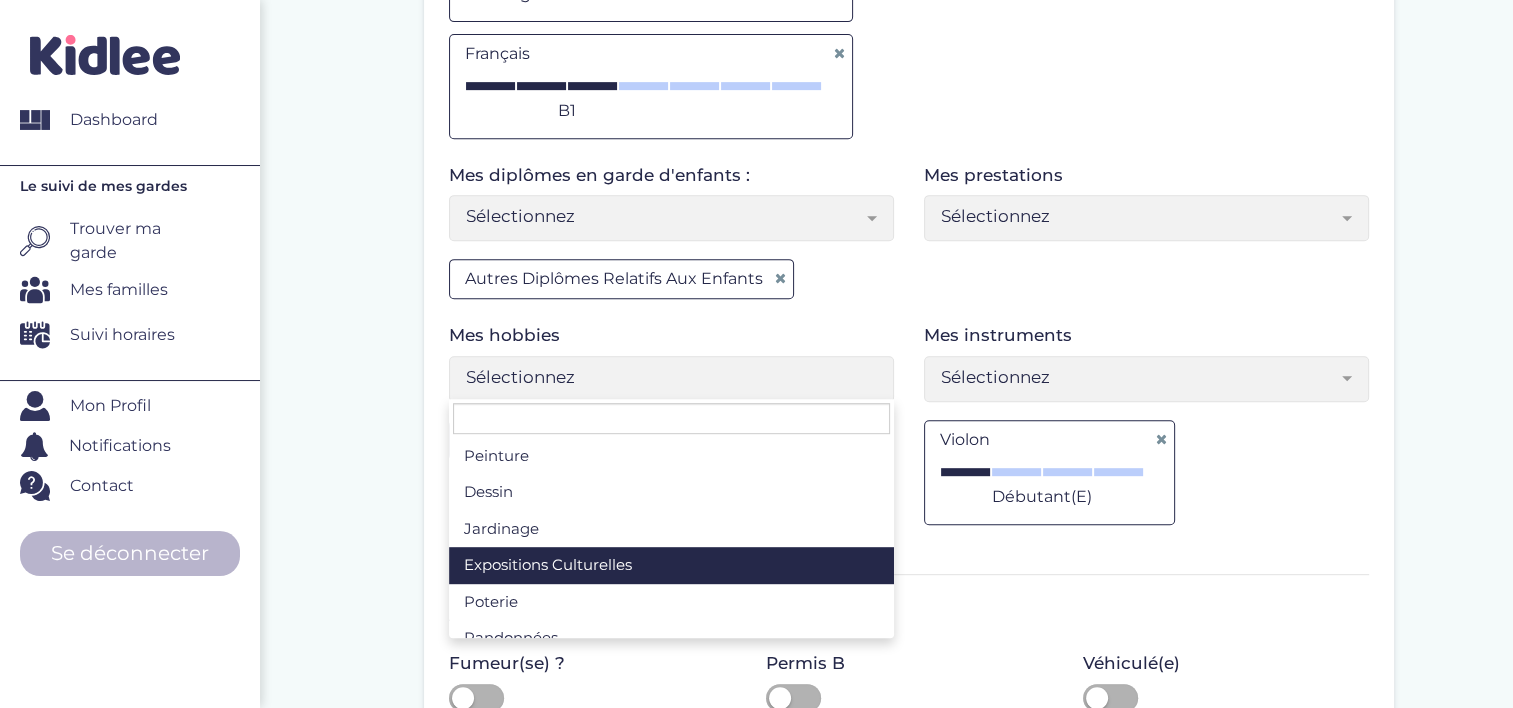 scroll, scrollTop: 238, scrollLeft: 0, axis: vertical 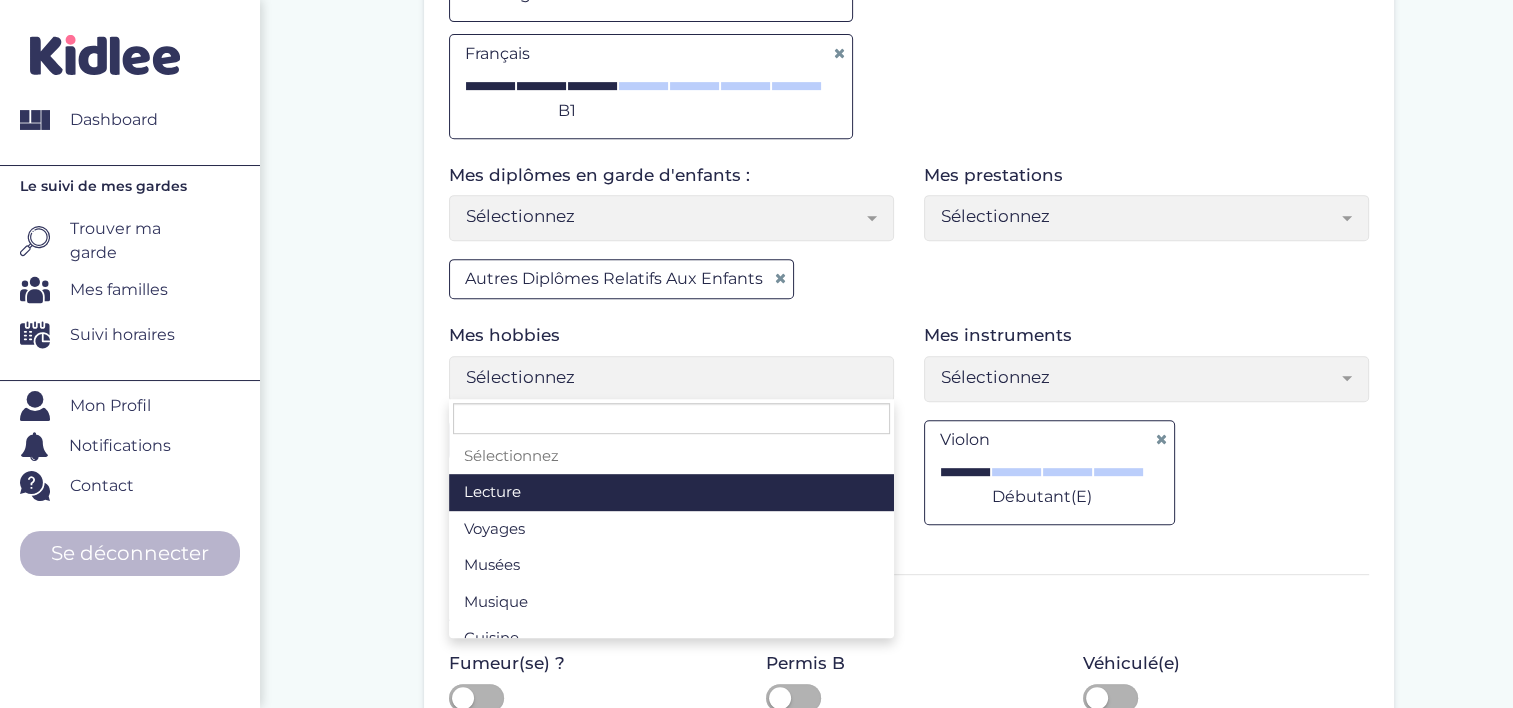 click on "Sélectionnez" at bounding box center (664, 377) 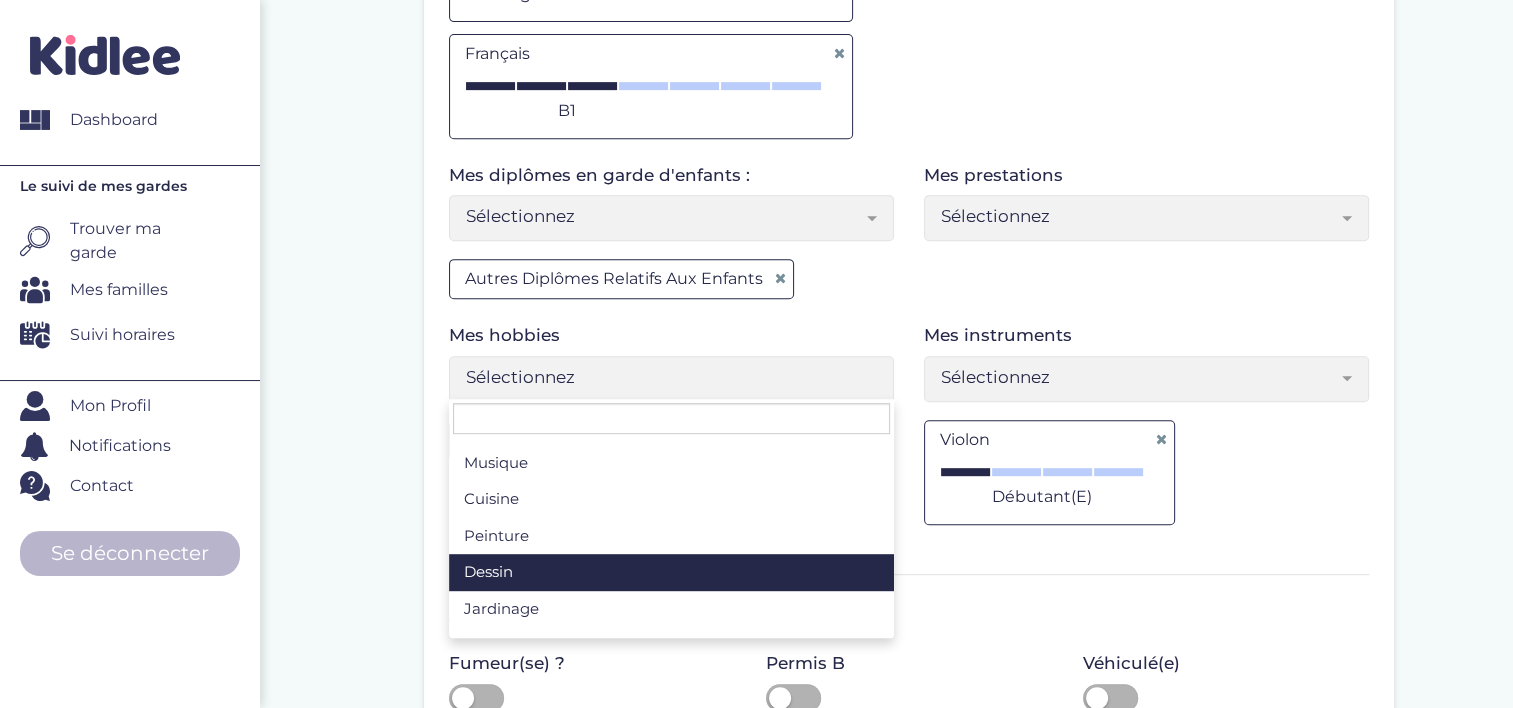 scroll, scrollTop: 138, scrollLeft: 0, axis: vertical 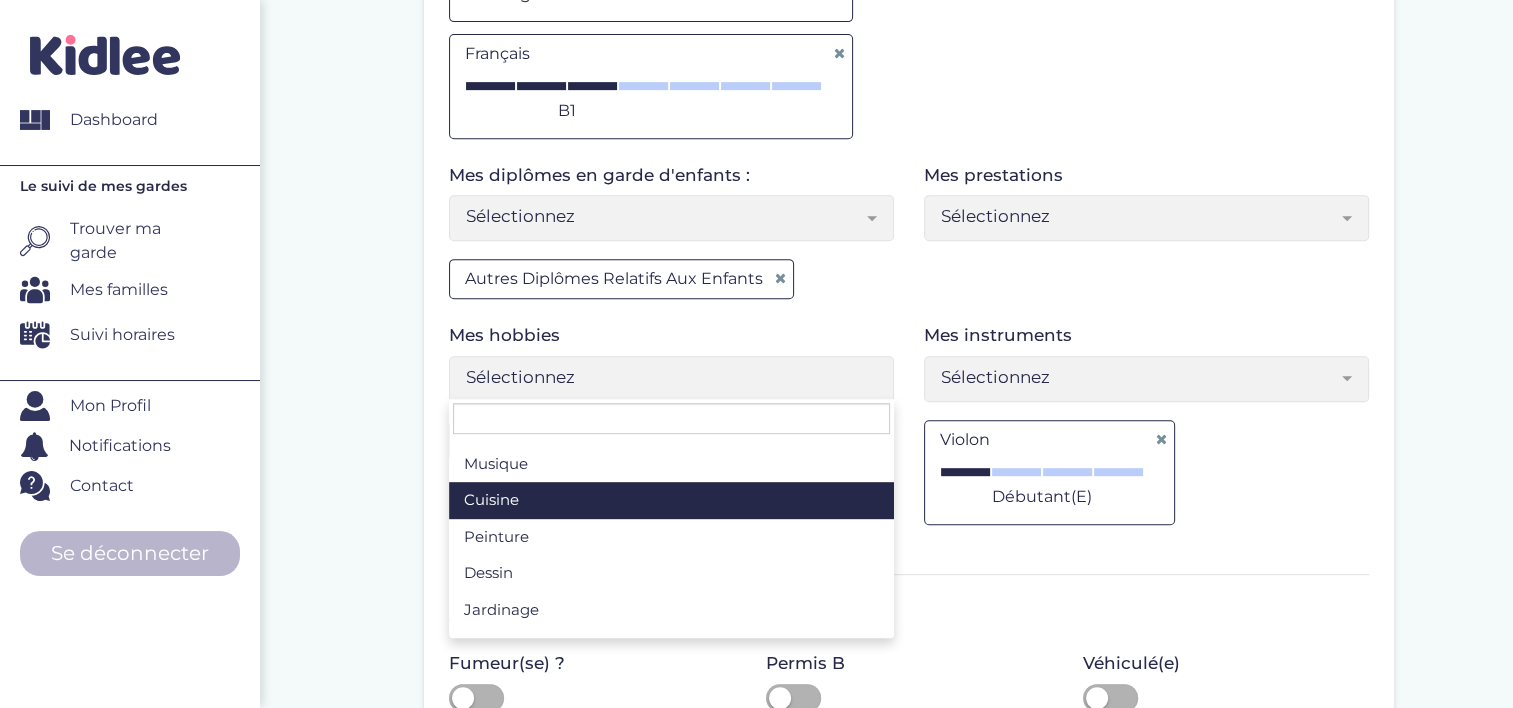 select on "Sélectionnez" 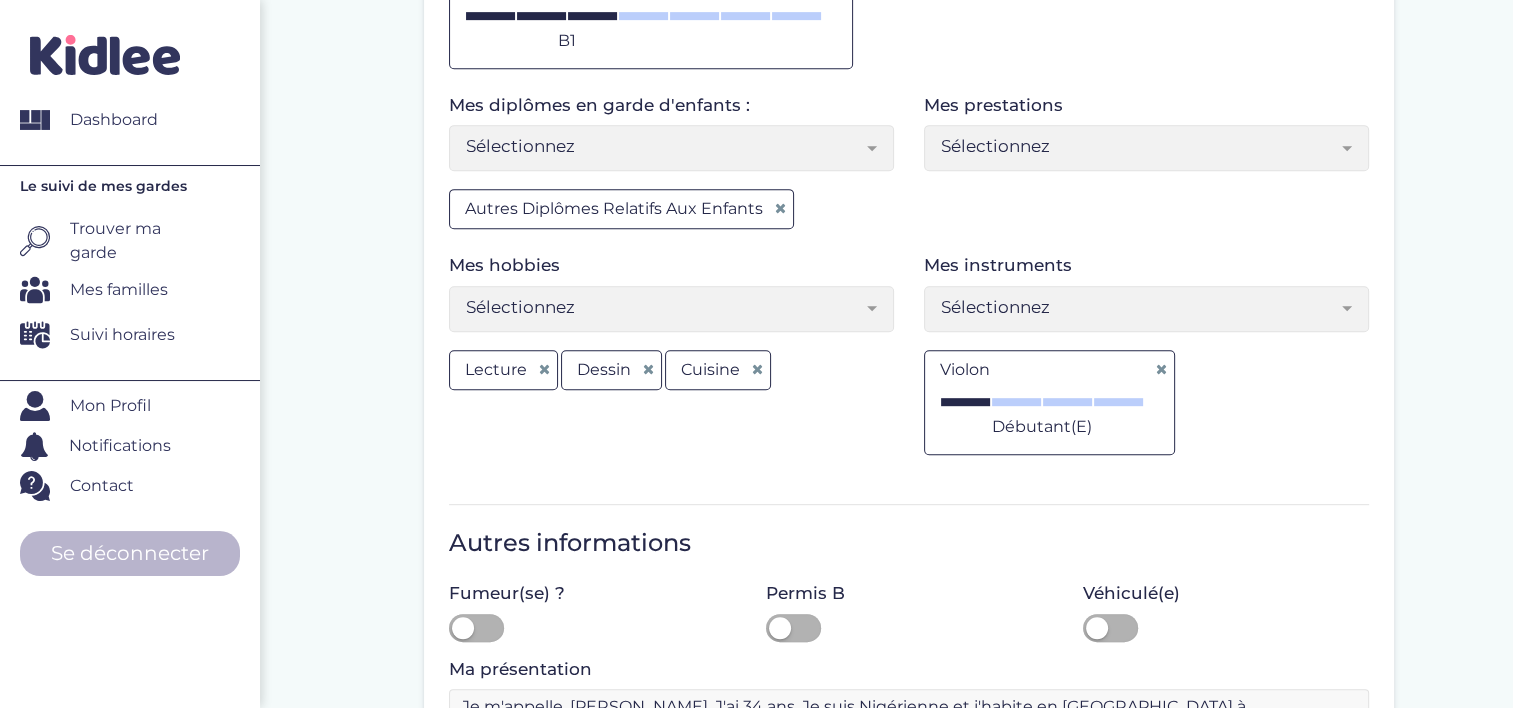 scroll, scrollTop: 1102, scrollLeft: 0, axis: vertical 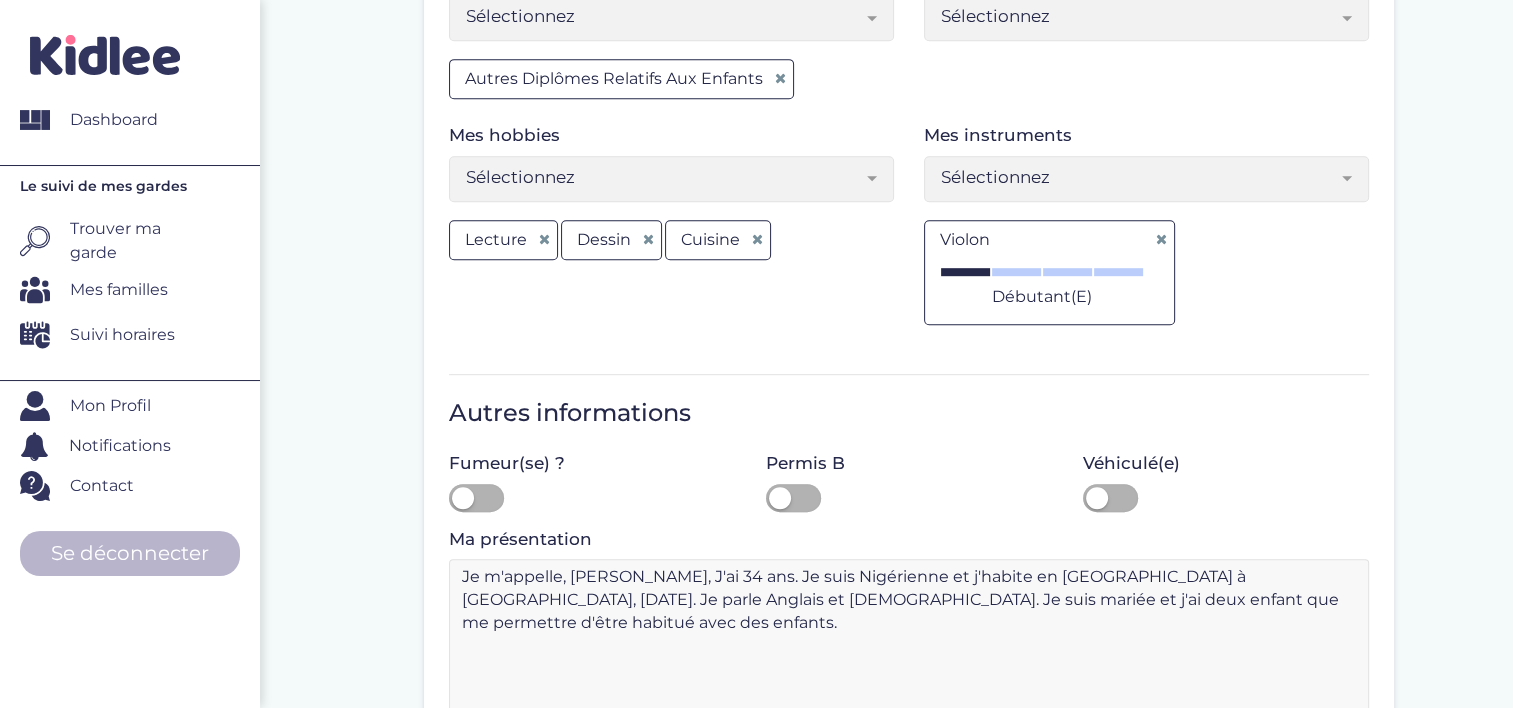 click on "Sélectionnez" at bounding box center [1146, 179] 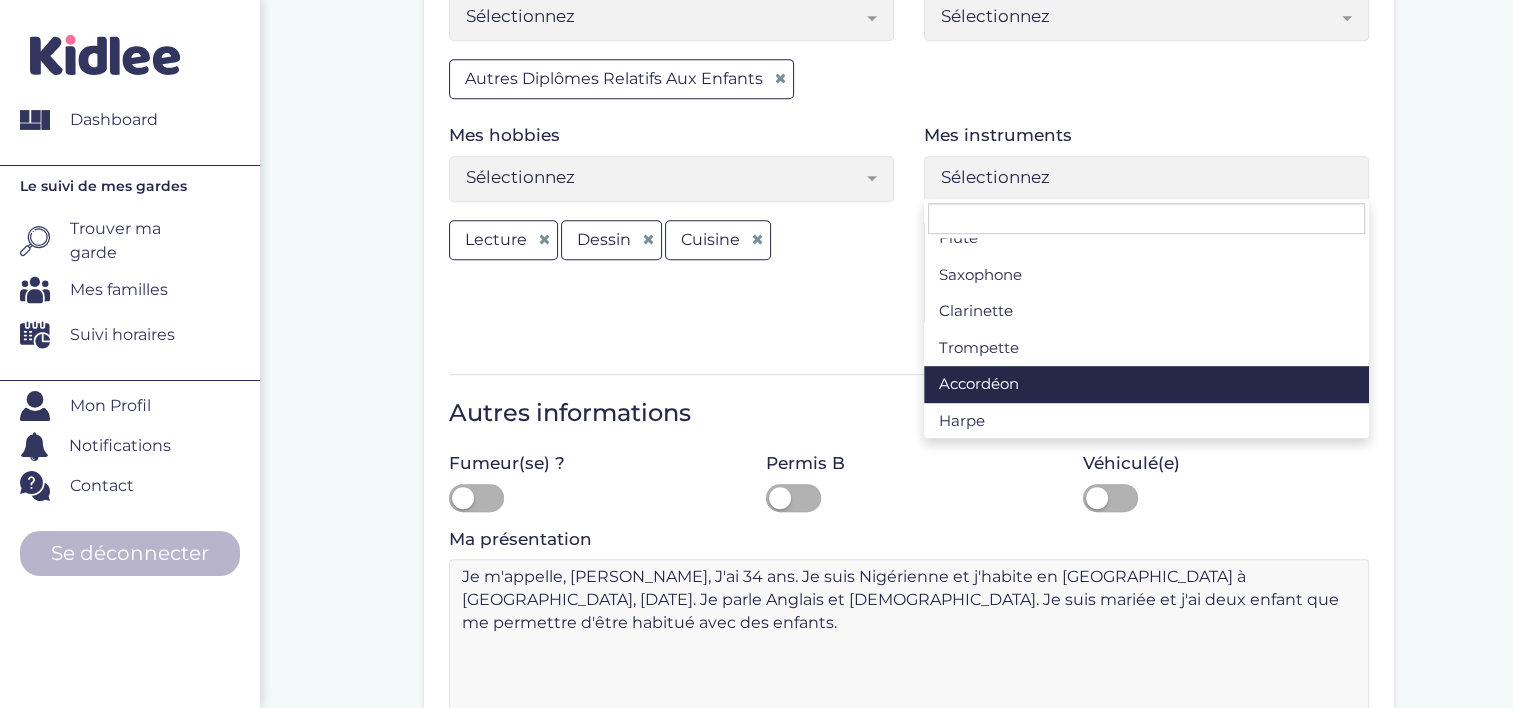 scroll, scrollTop: 274, scrollLeft: 0, axis: vertical 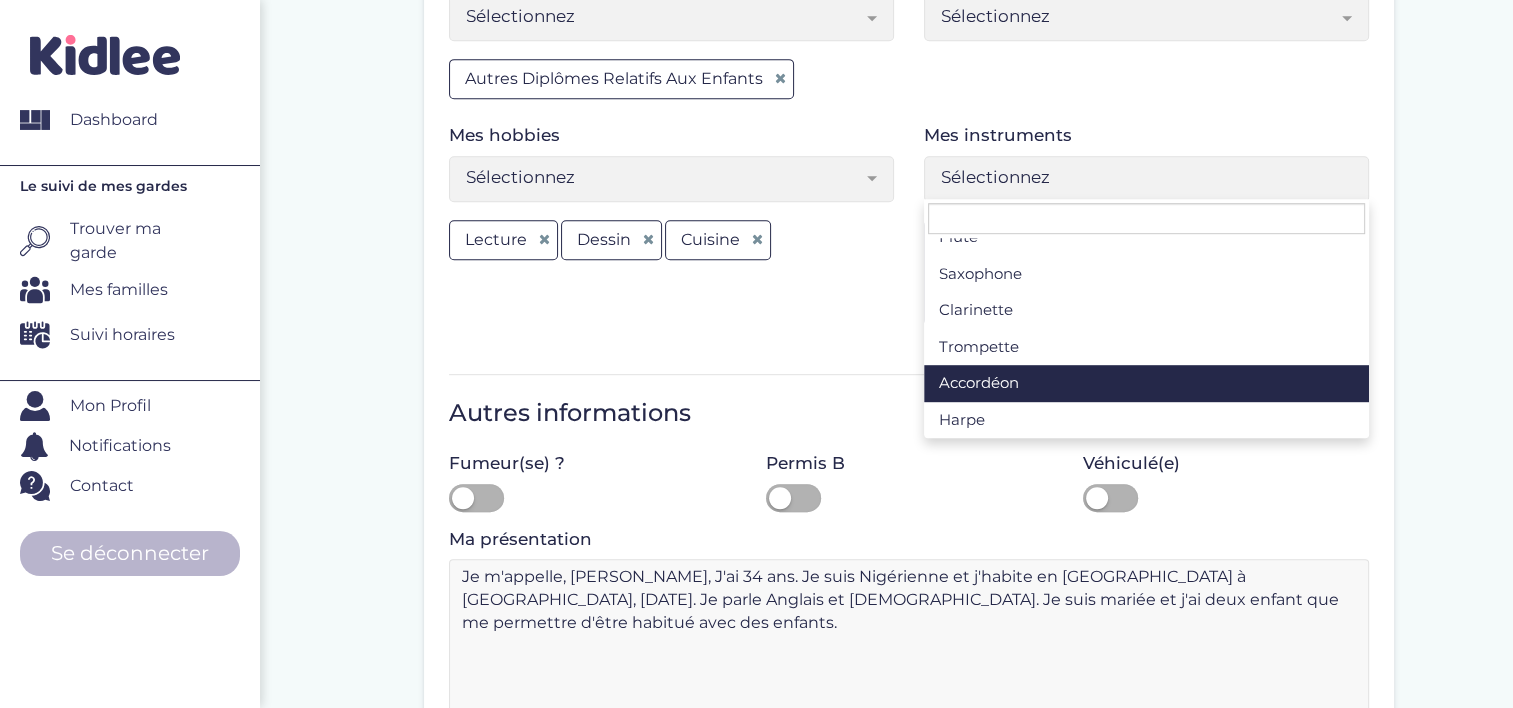 click on "Mes hobbies   Sélectionnez   Lecture   Voyages   Musées   Musique   Cuisine   Peinture   Dessin   Jardinage   Expositions culturelles   Poterie   Randonnées Sélectionnez   Lecture Dessin Cuisine   Mes instruments   Sélectionnez   Piano   Guitare   Violon   Solfège   Violoncelle   Batterie   Flûte   Saxophone   Clarinette   Trompette   Accordéon   Harpe Sélectionnez   Violon Débutant(e) Intermédiaire Professionnel(le) Expert(e) Débutant(e)" at bounding box center (909, 236) 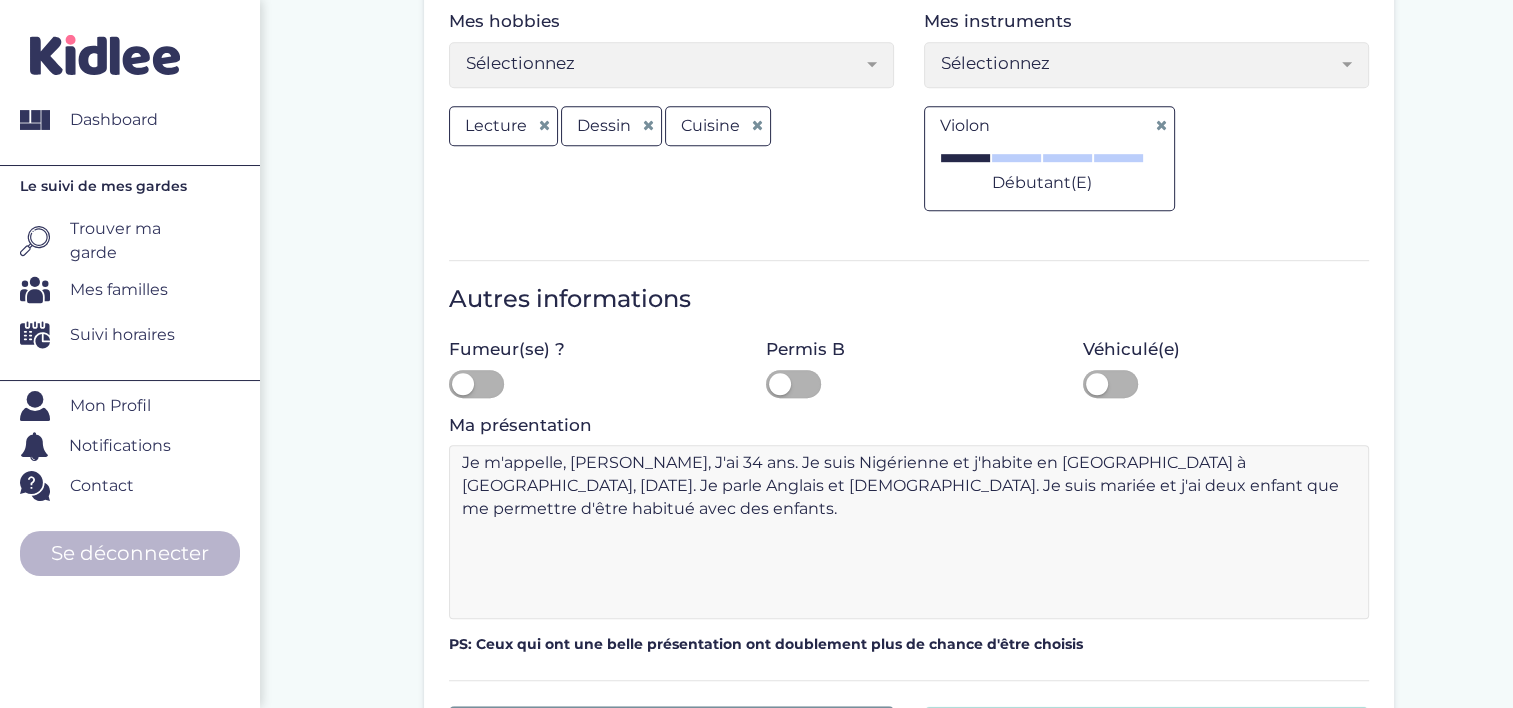 scroll, scrollTop: 1400, scrollLeft: 0, axis: vertical 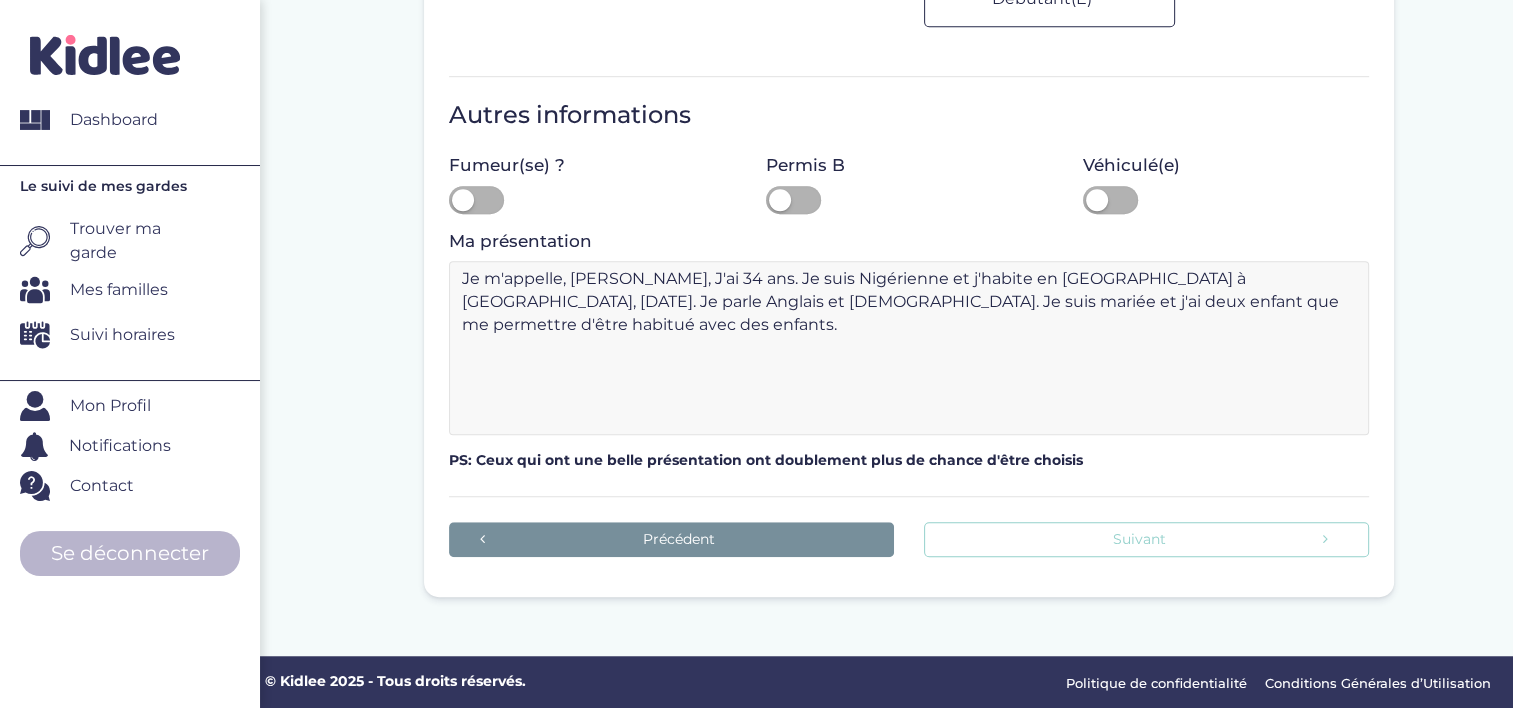 click on "Suivant" at bounding box center [1146, 539] 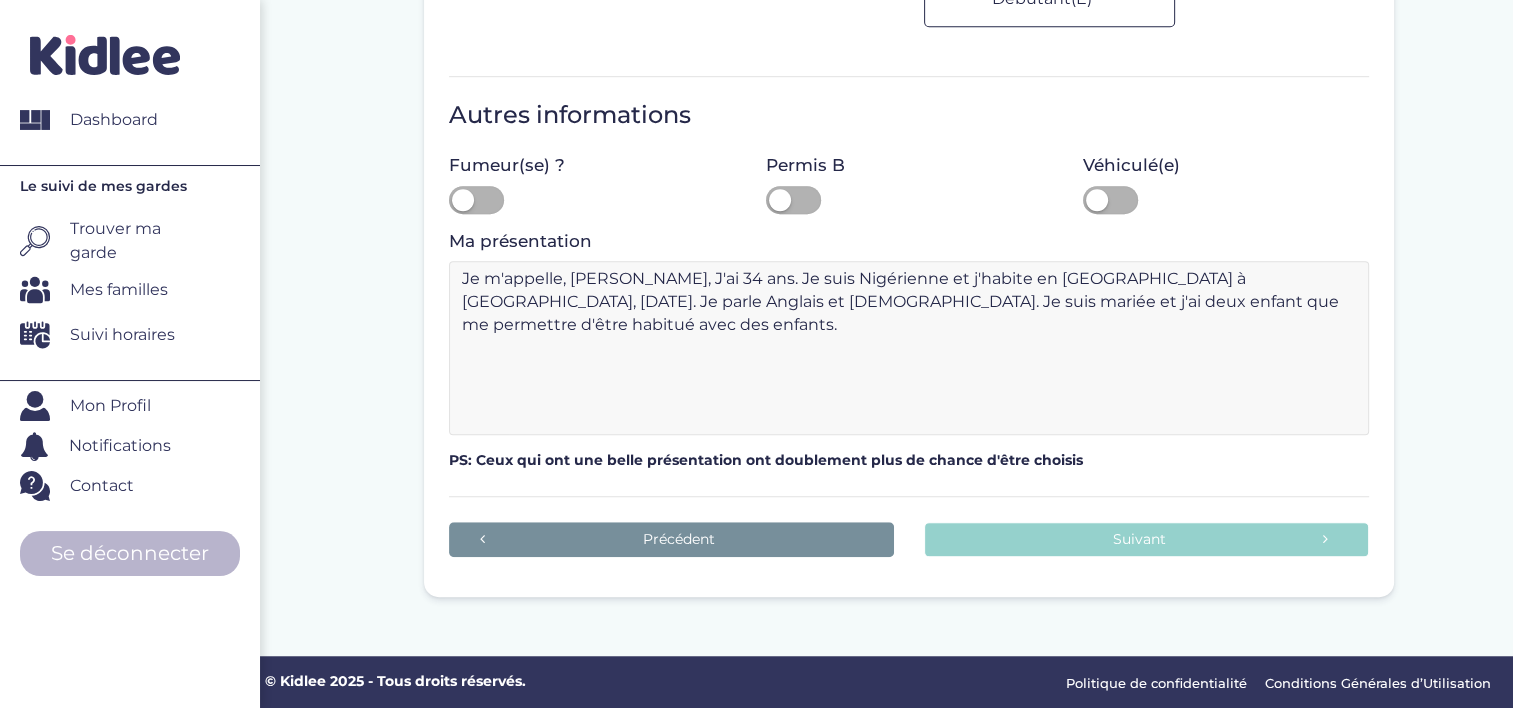 click at bounding box center [1097, 200] 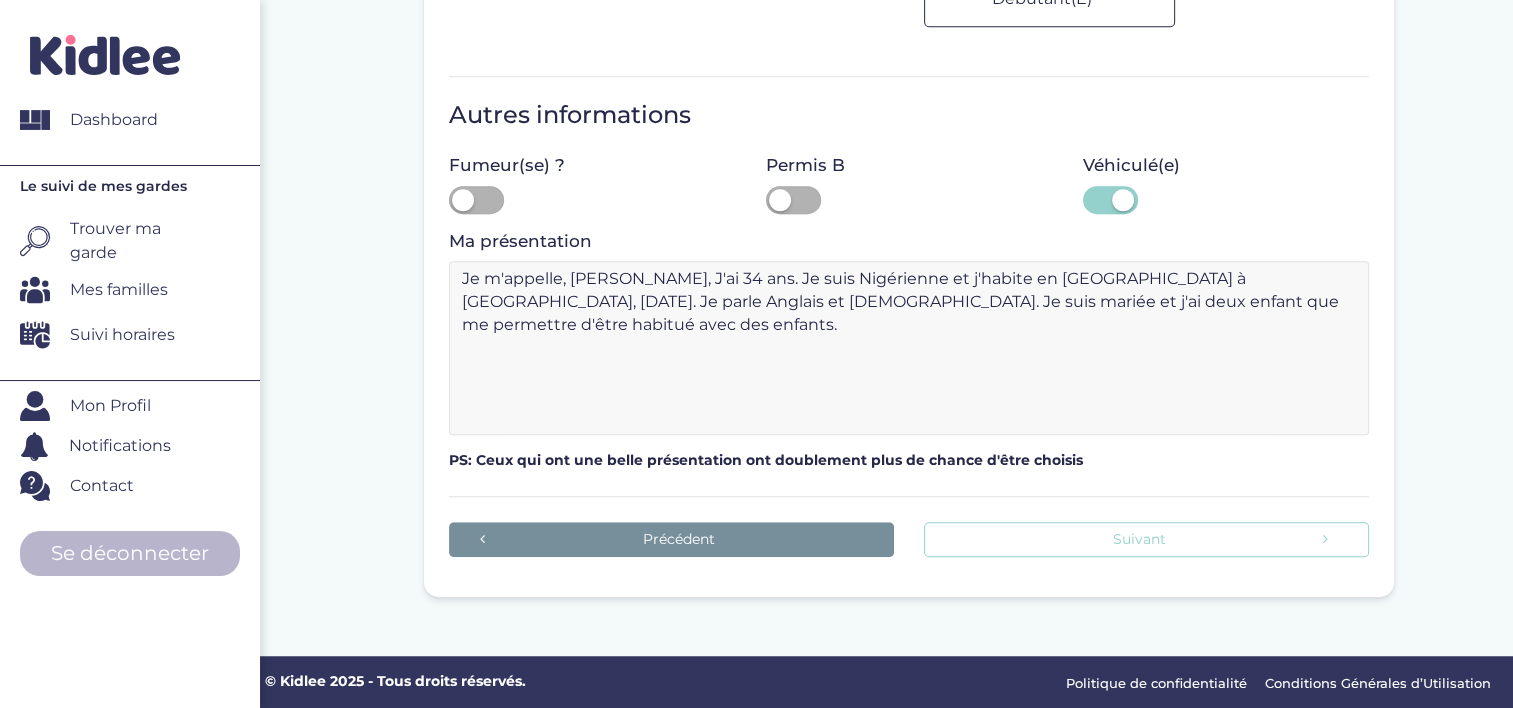 click on "Suivant" at bounding box center [1146, 539] 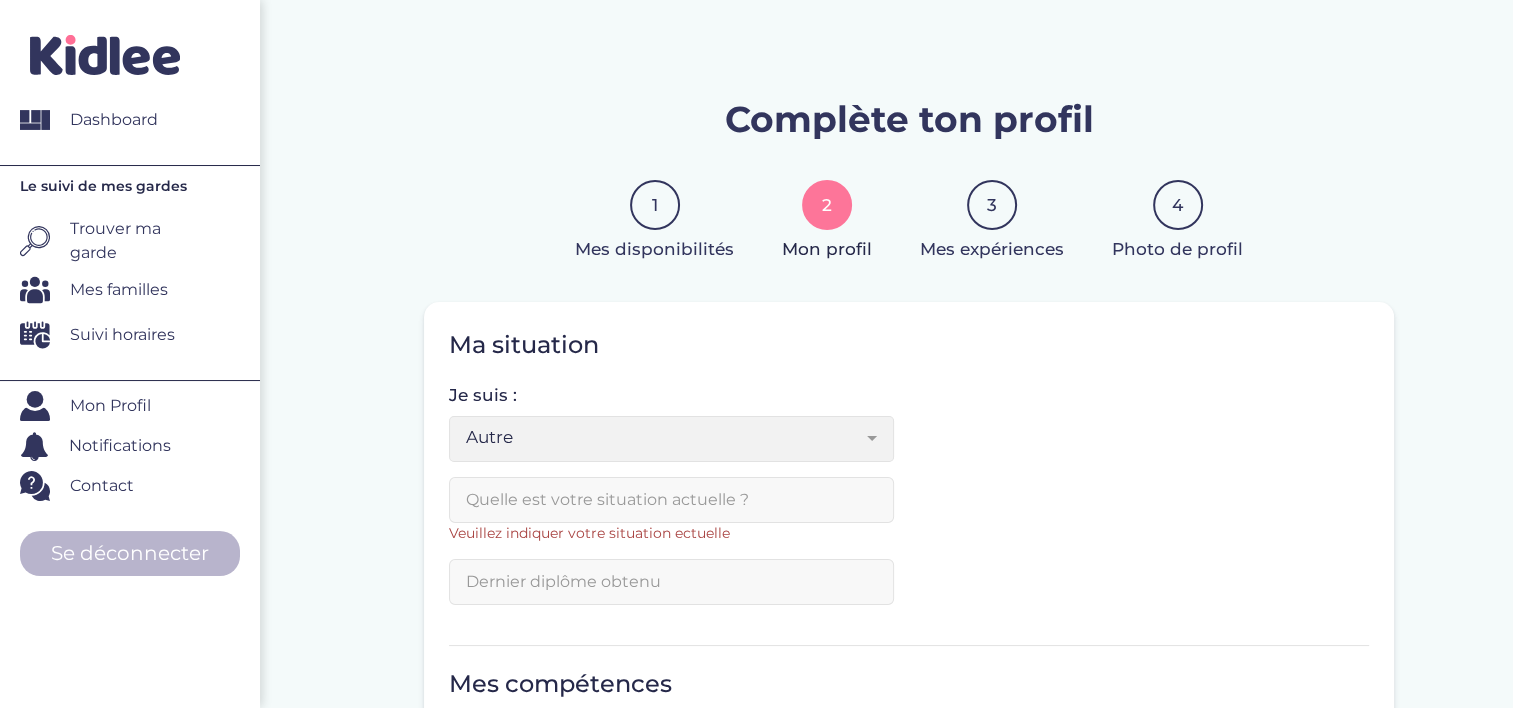 scroll, scrollTop: 200, scrollLeft: 0, axis: vertical 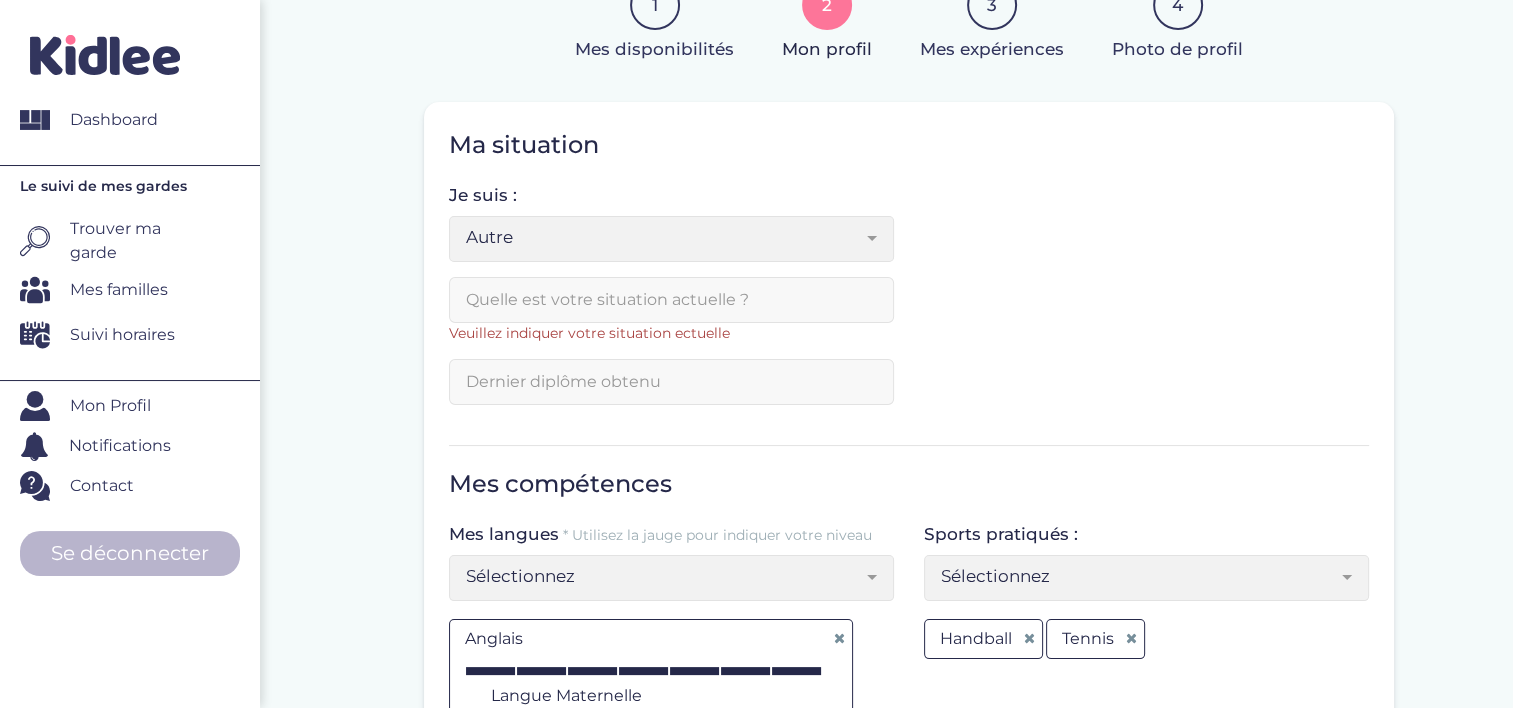 click at bounding box center (671, 300) 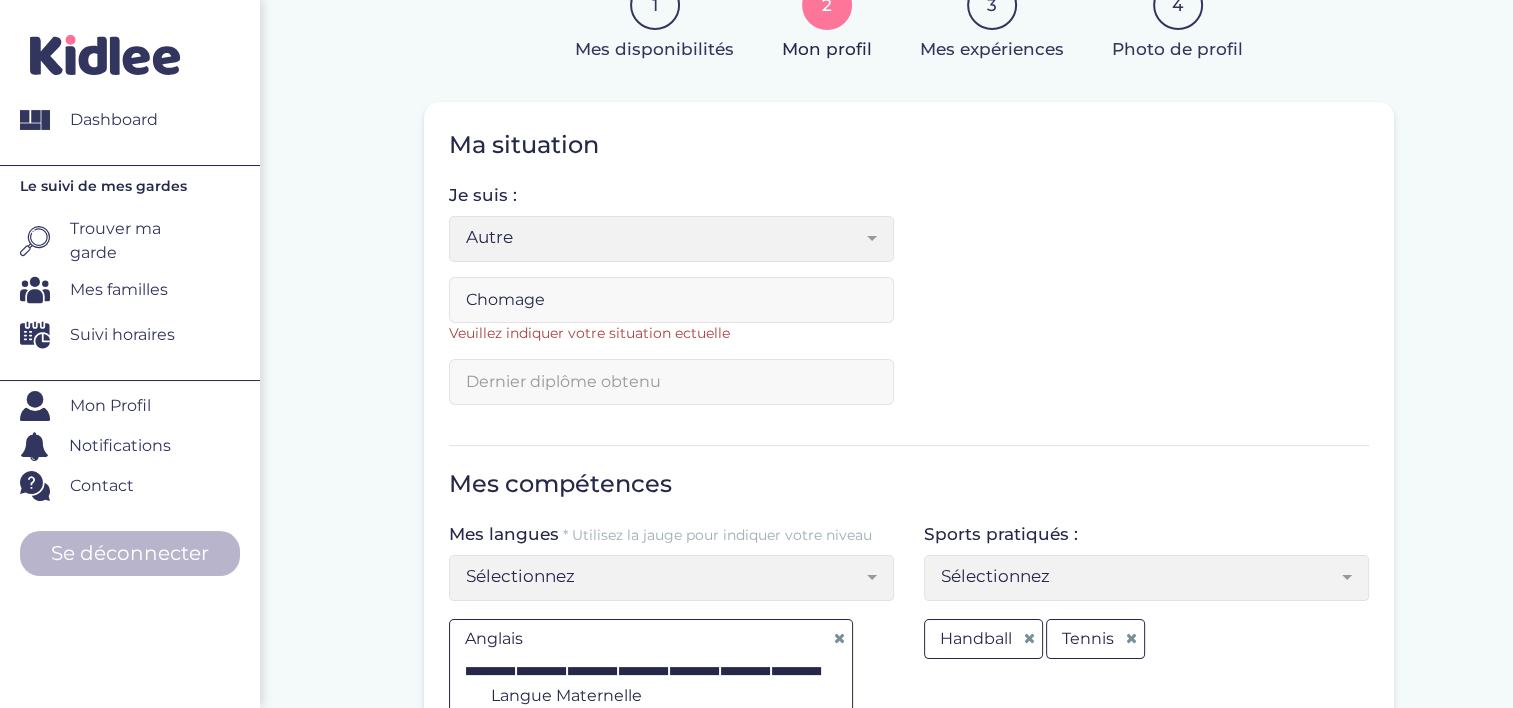 type on "Chomage" 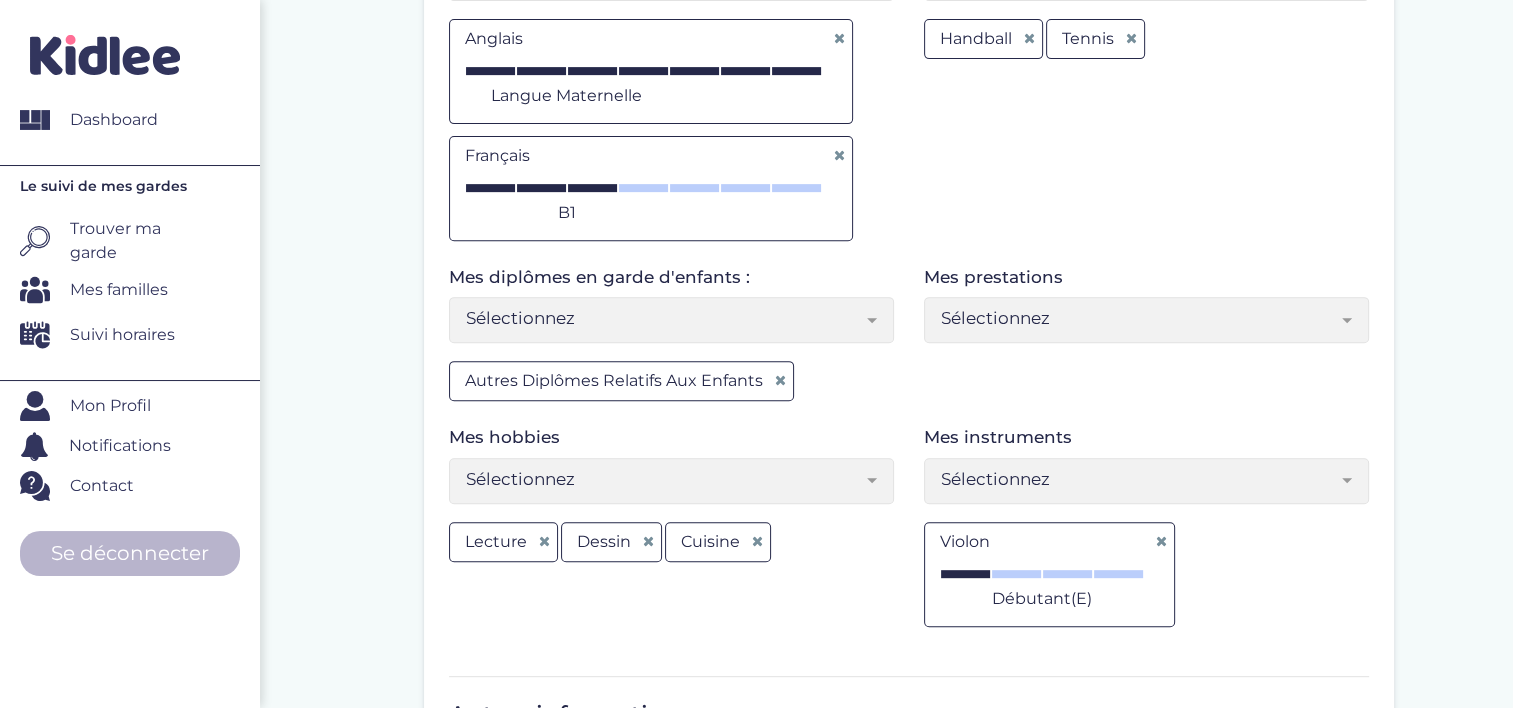 scroll, scrollTop: 1300, scrollLeft: 0, axis: vertical 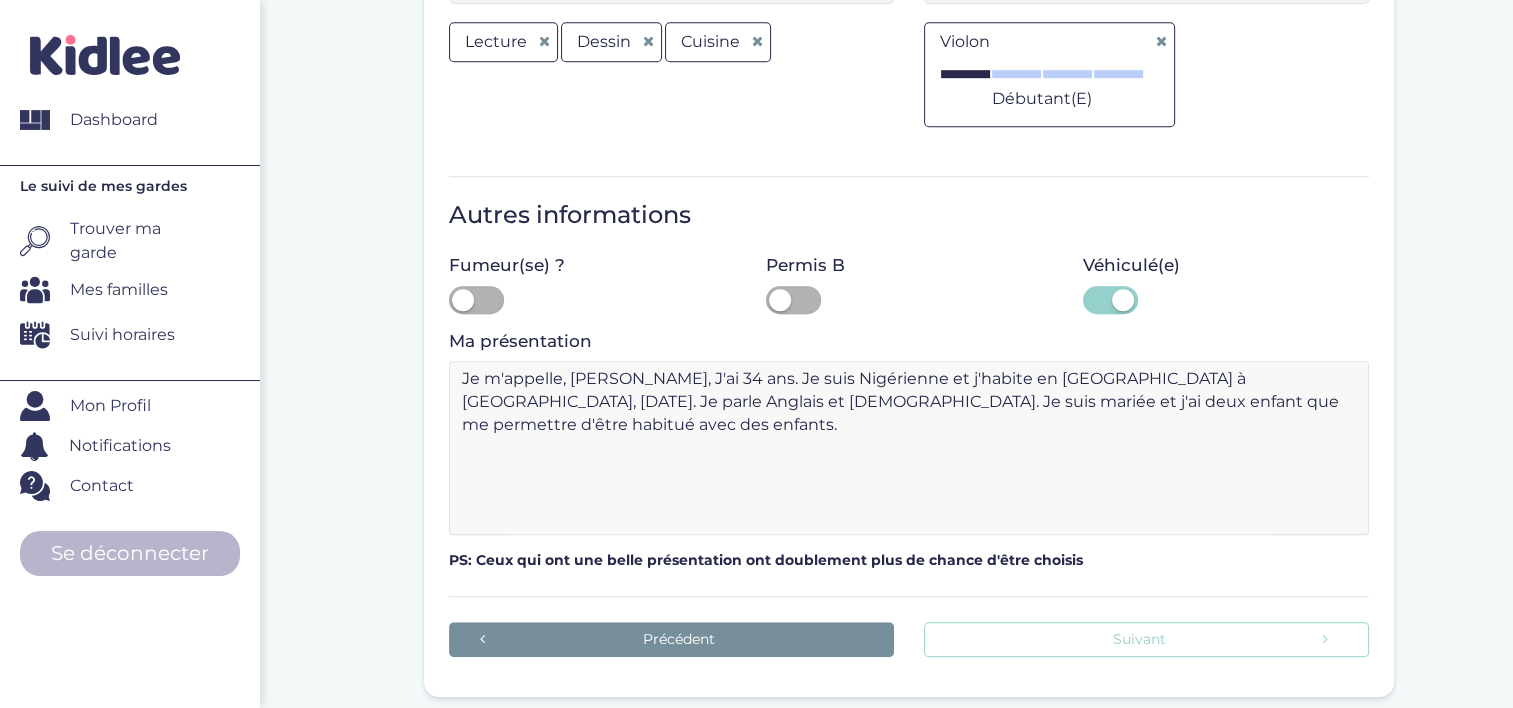 click on "Suivant" at bounding box center [1146, 639] 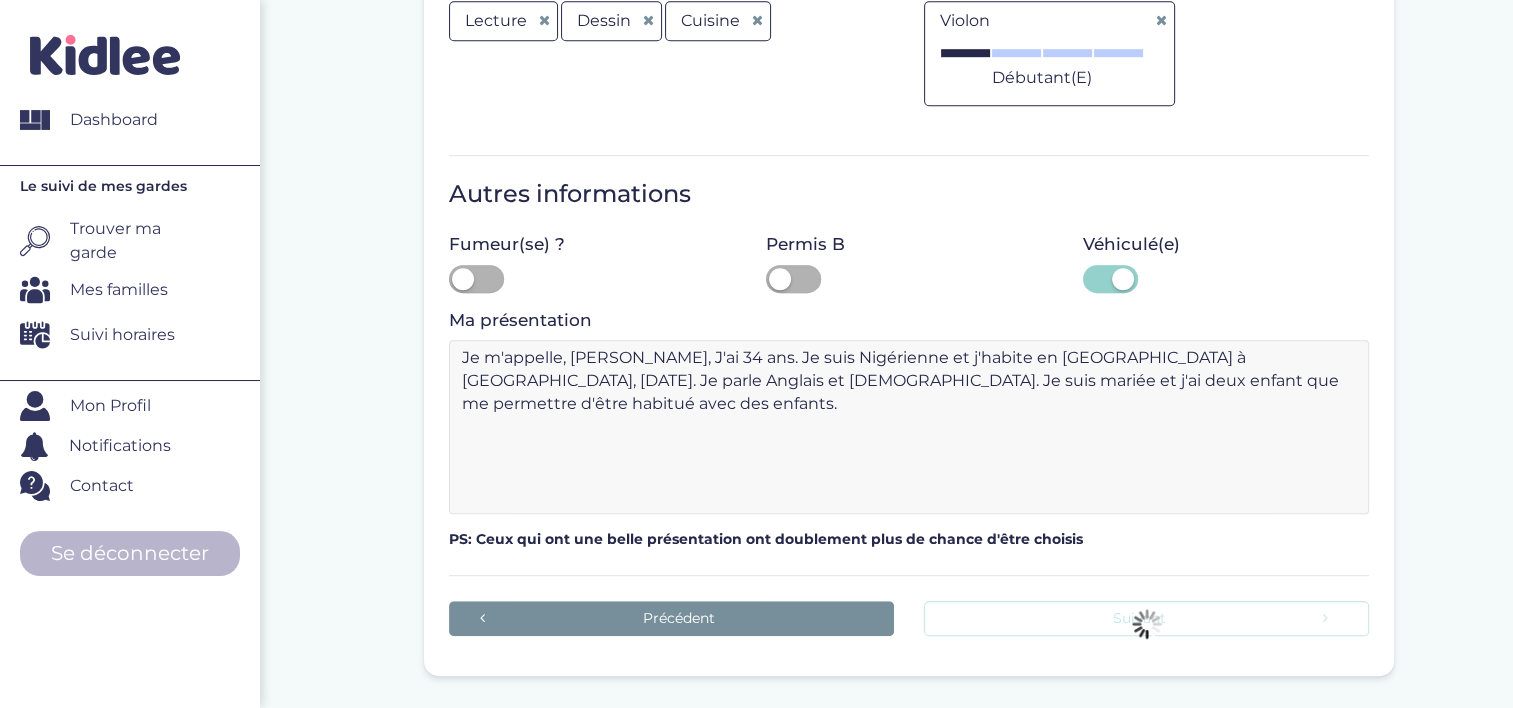 scroll, scrollTop: 1279, scrollLeft: 0, axis: vertical 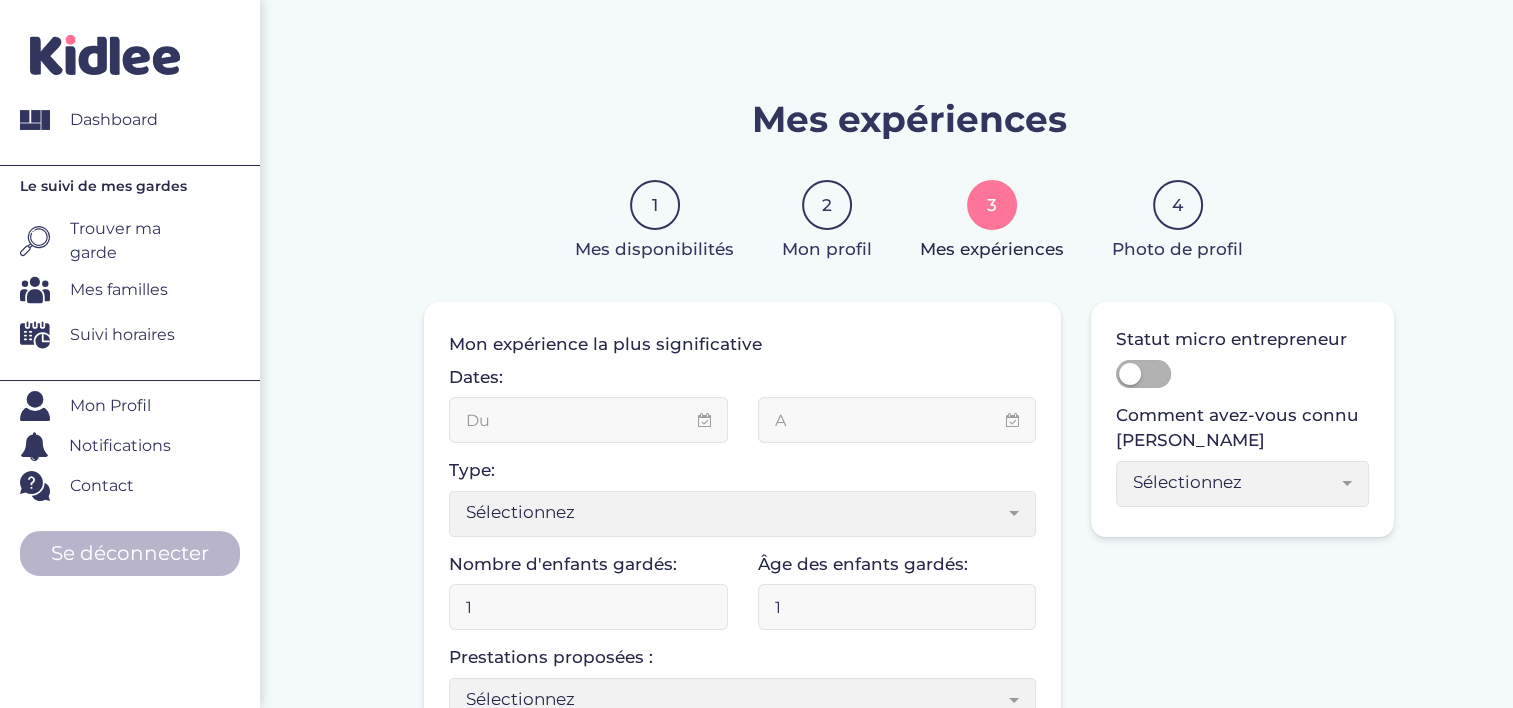 type on "07-2025" 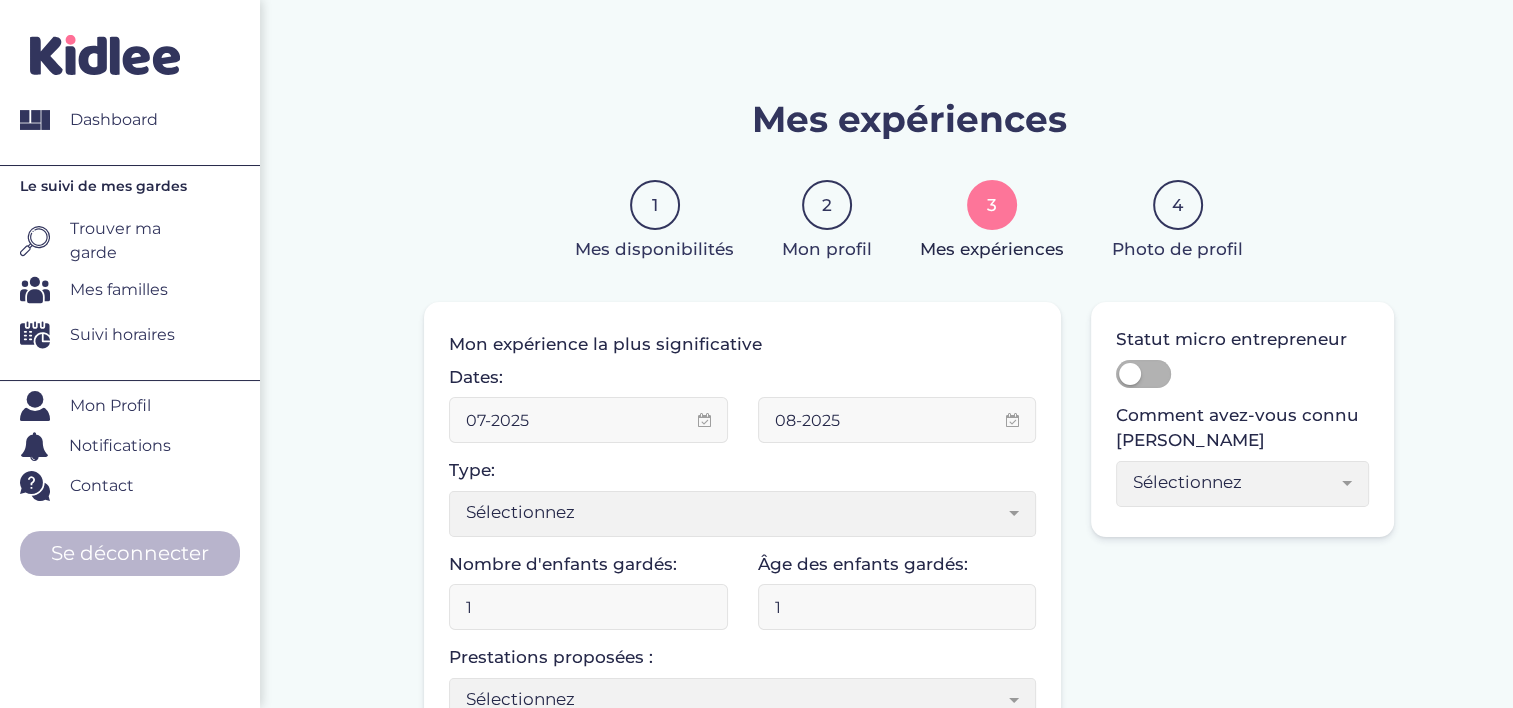 click on "07-2025" at bounding box center [588, 420] 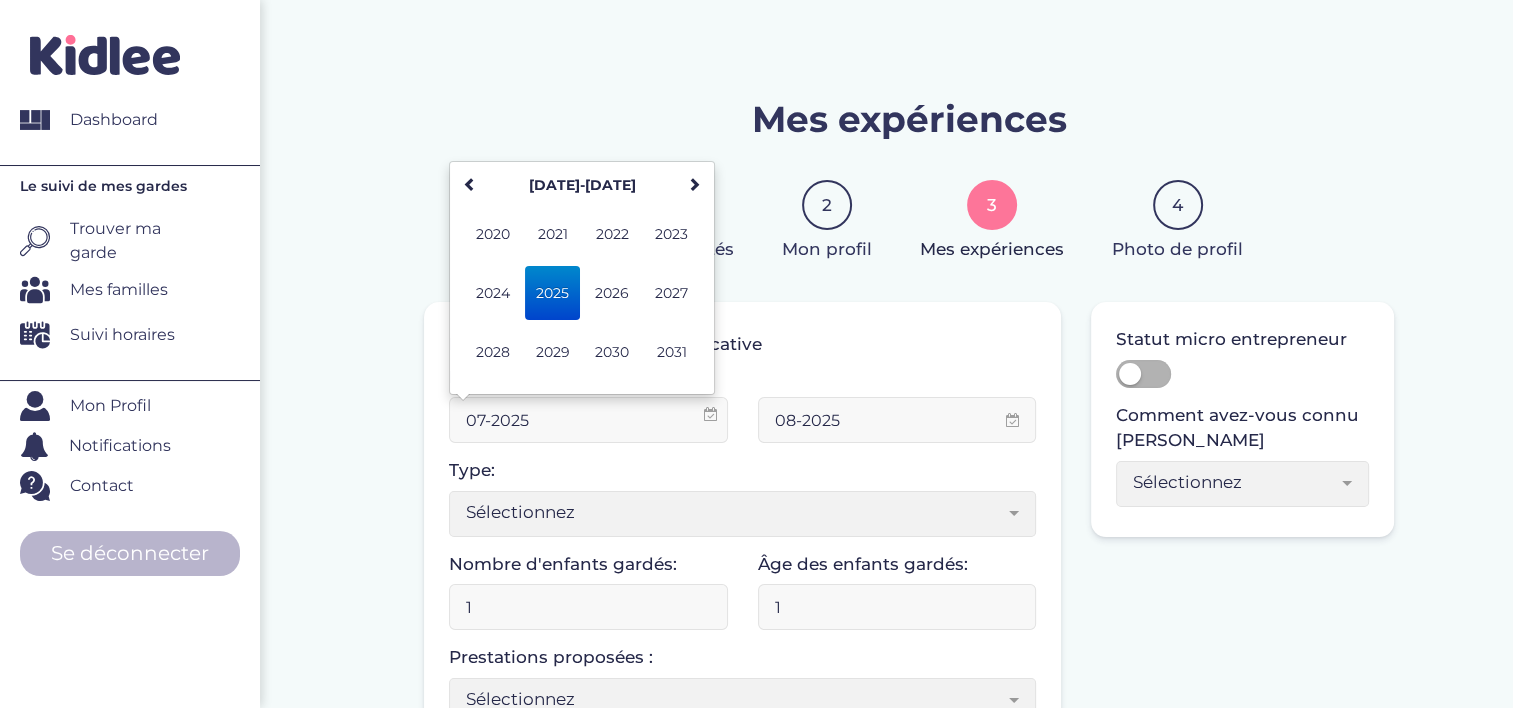 drag, startPoint x: 537, startPoint y: 420, endPoint x: 406, endPoint y: 412, distance: 131.24405 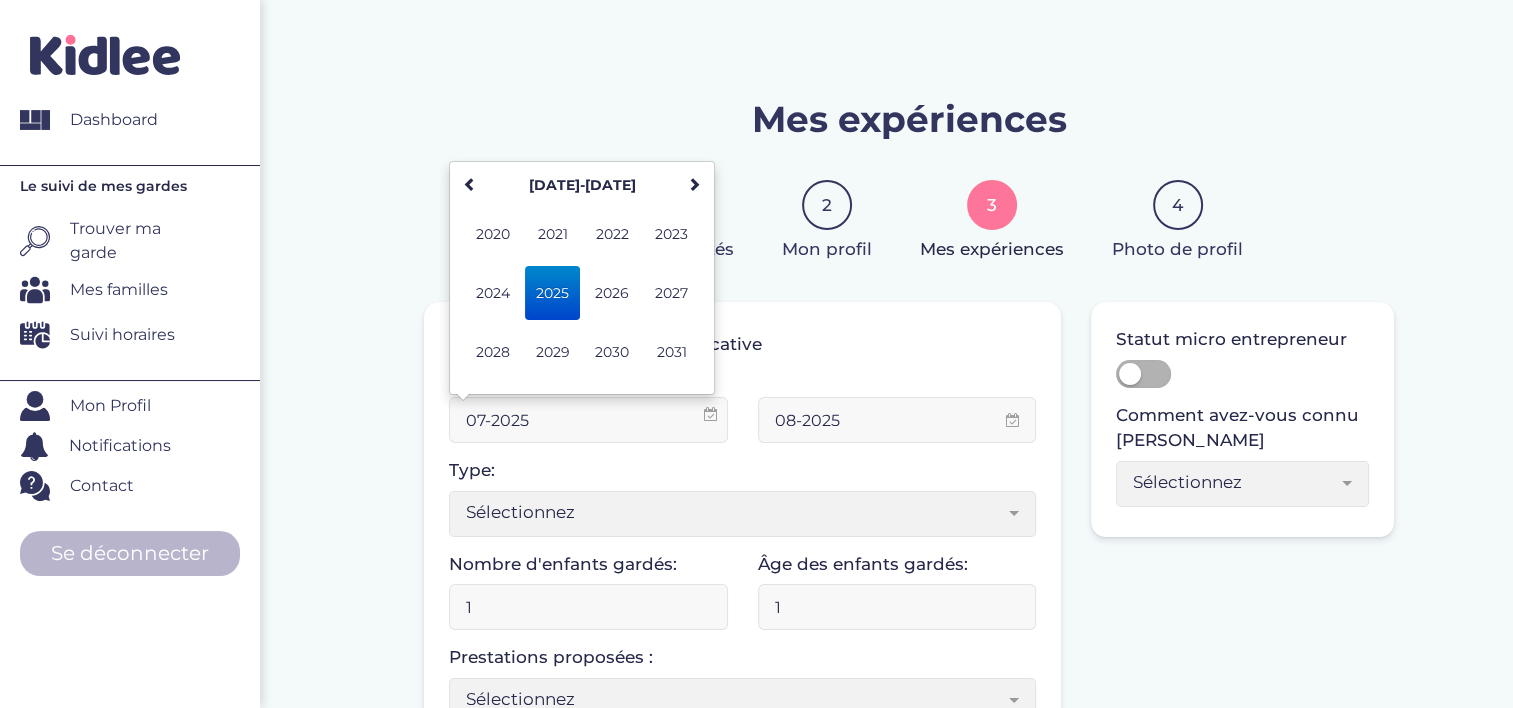 drag, startPoint x: 483, startPoint y: 416, endPoint x: 473, endPoint y: 417, distance: 10.049875 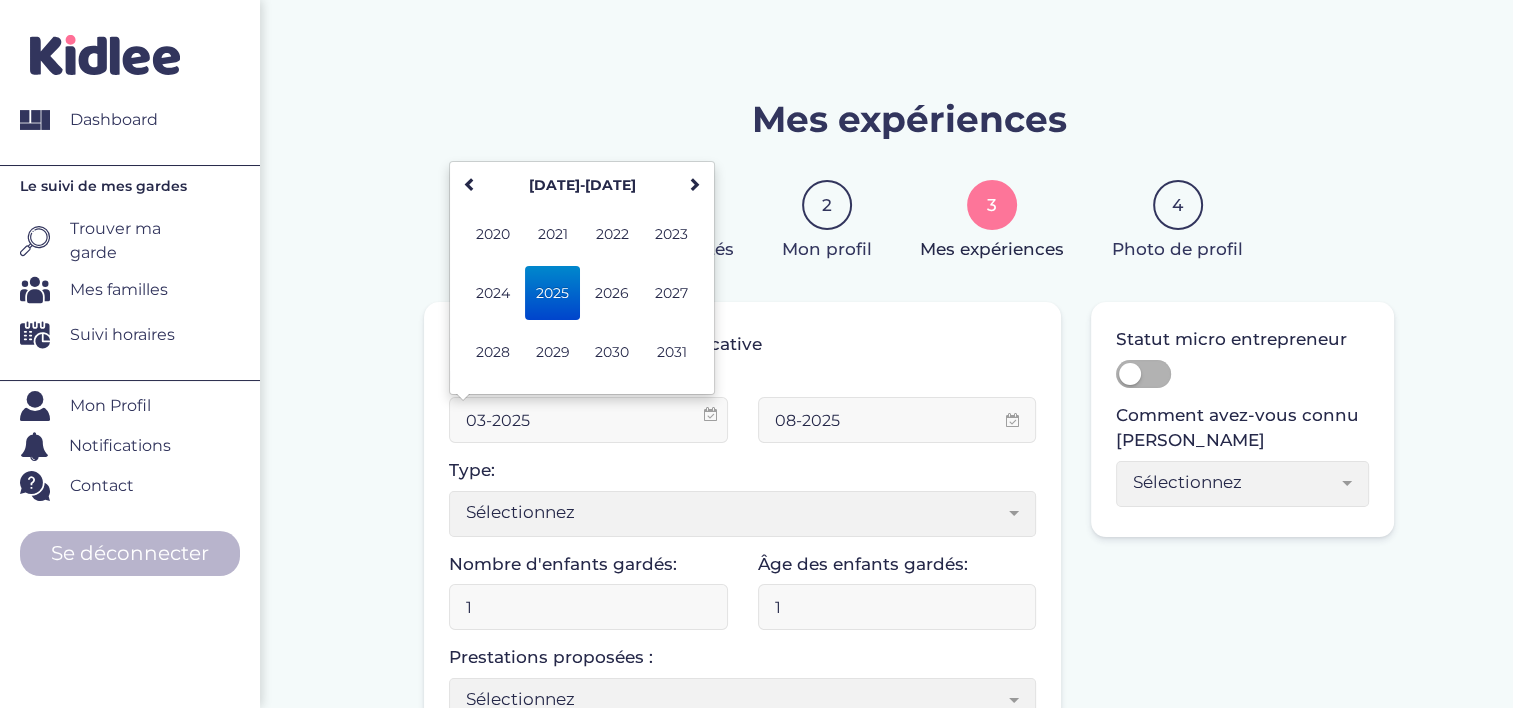 click on "03-2025" at bounding box center (588, 420) 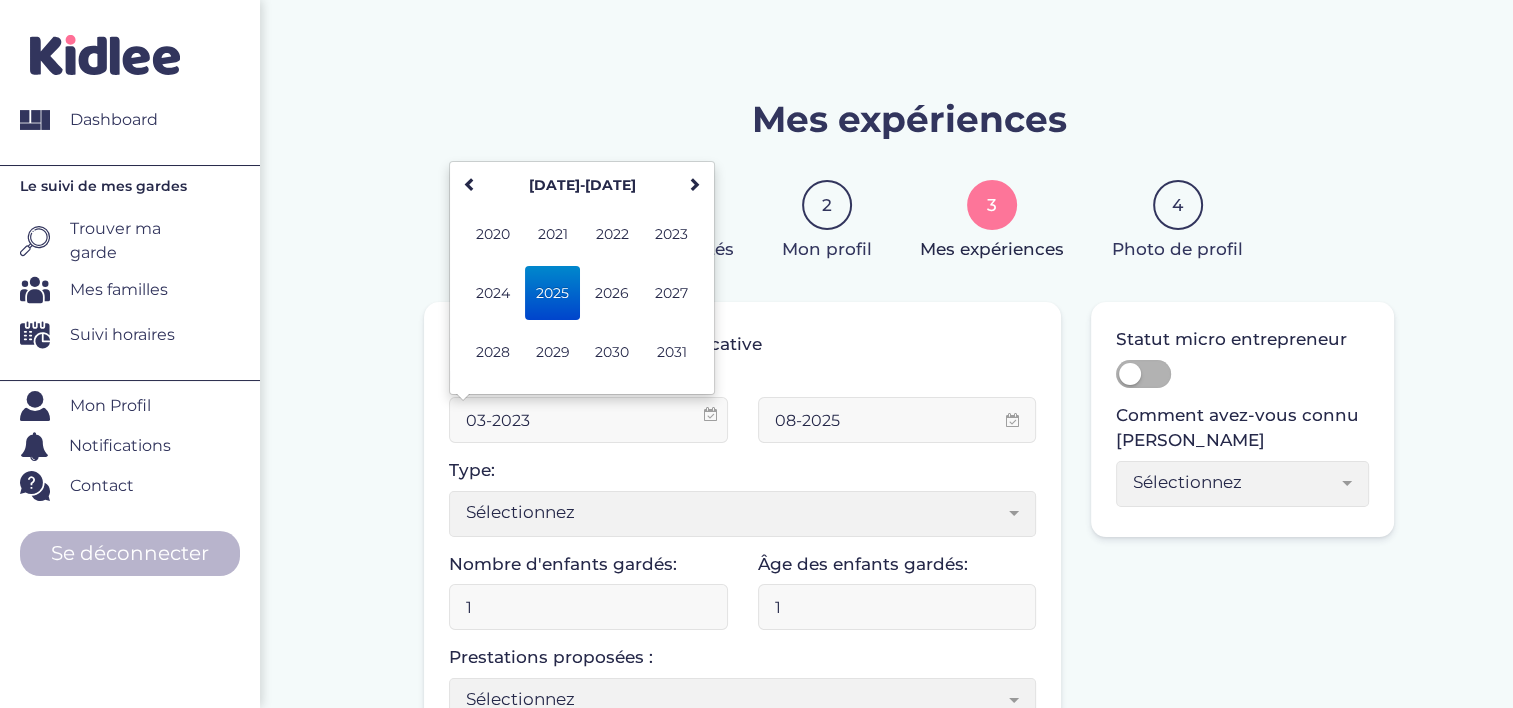 type on "03-2023" 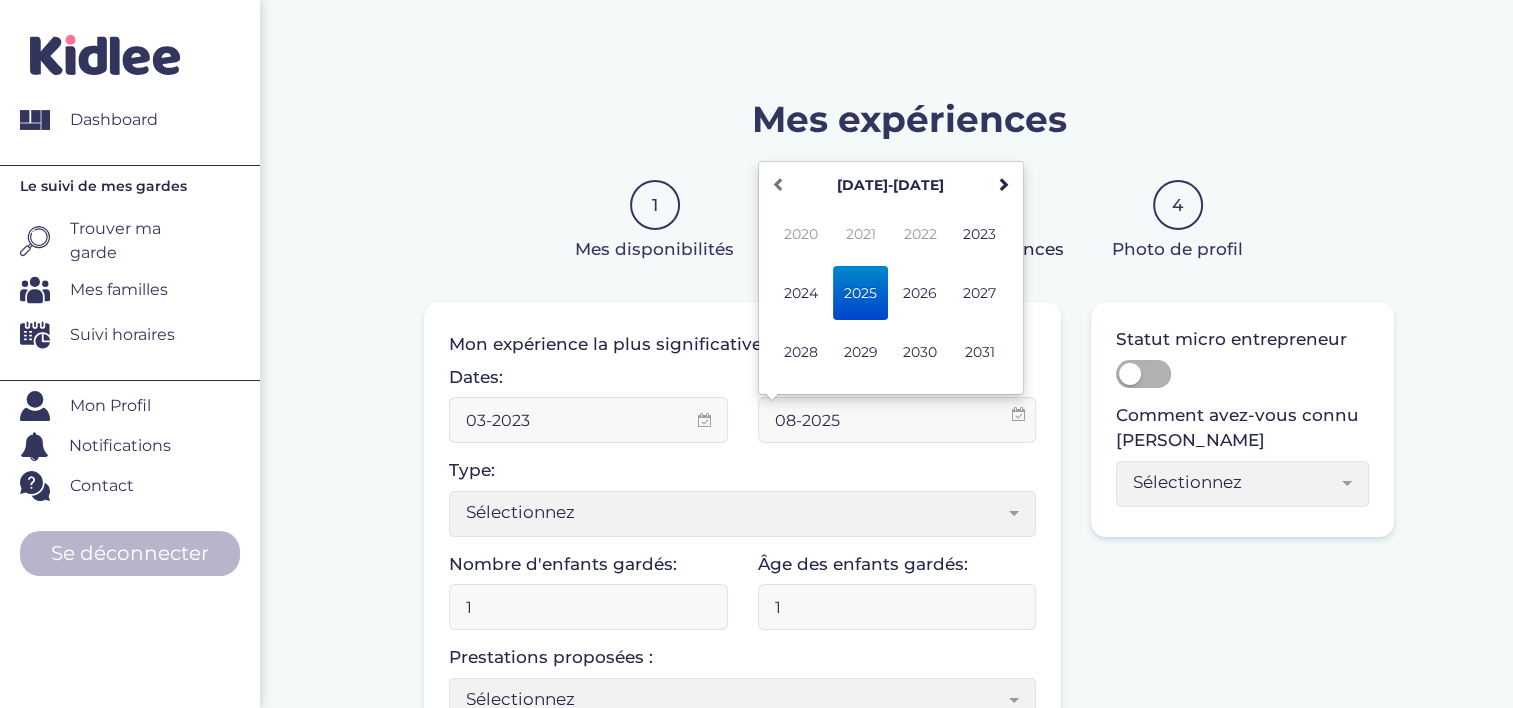 click on "08-2025" at bounding box center [897, 420] 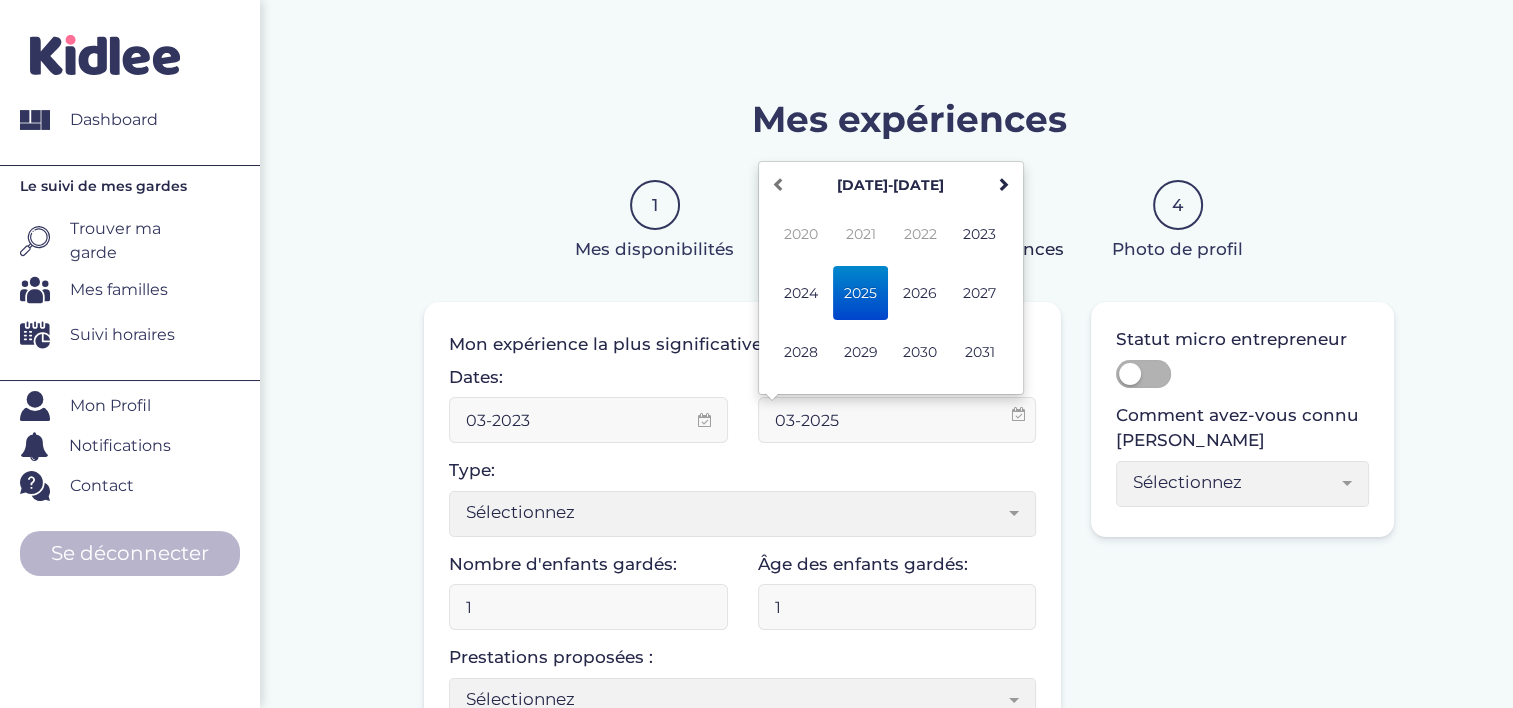 type on "03-2025" 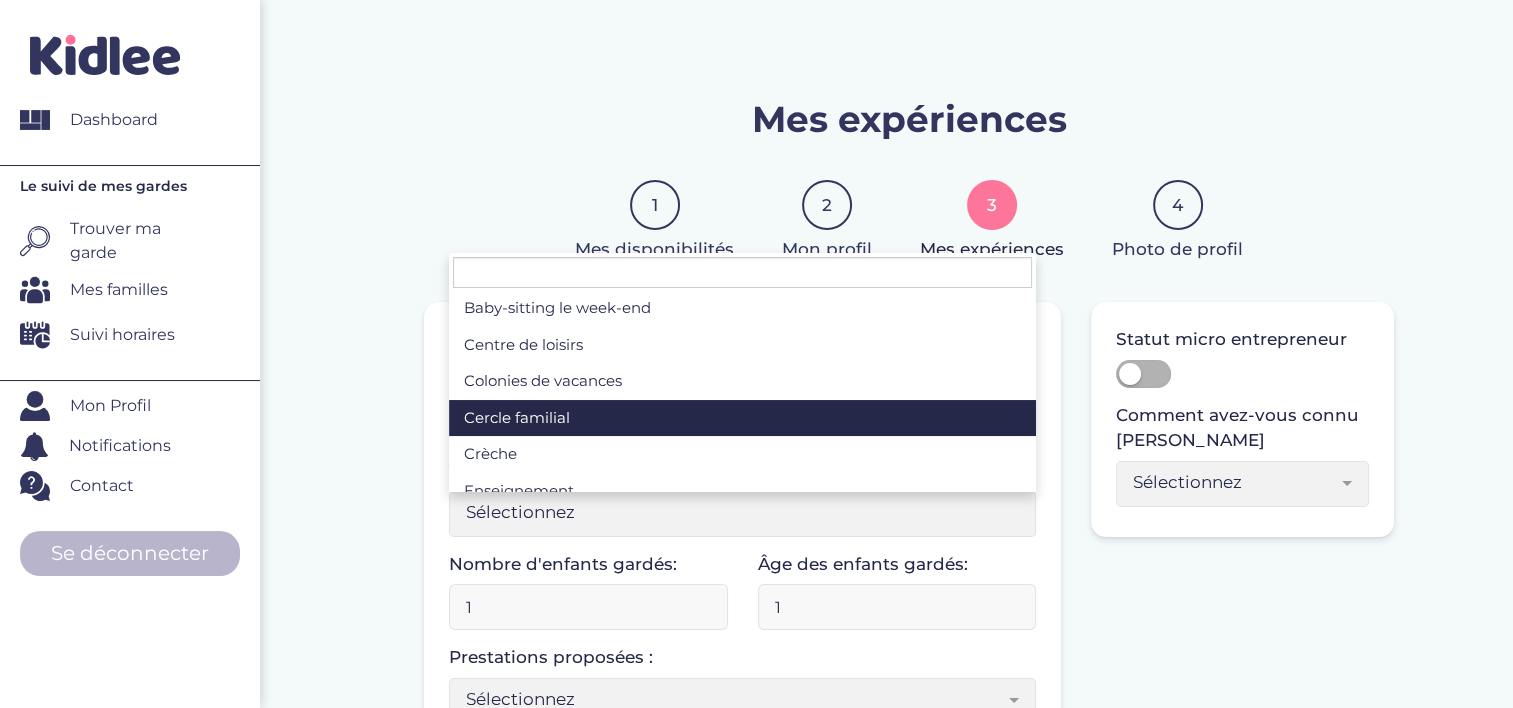 scroll, scrollTop: 311, scrollLeft: 0, axis: vertical 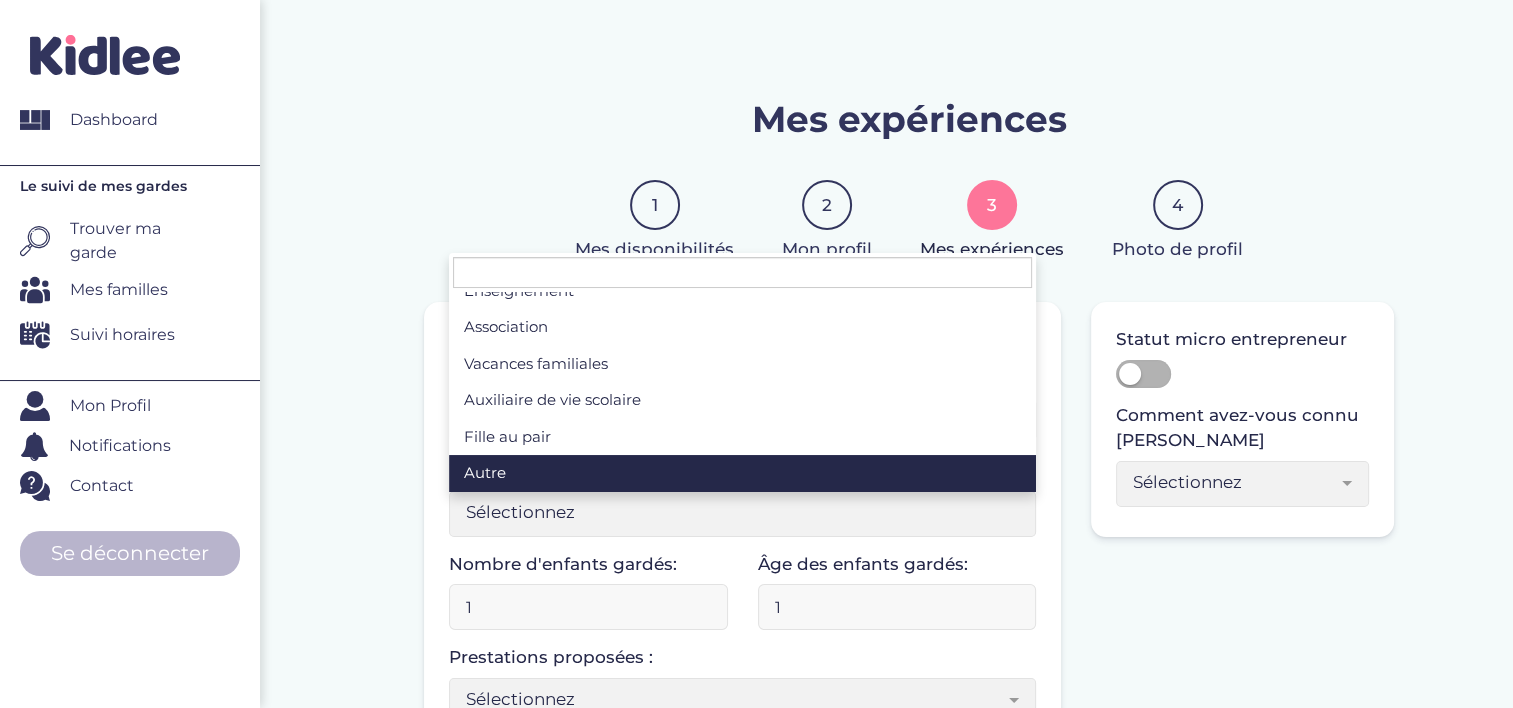 select on "13" 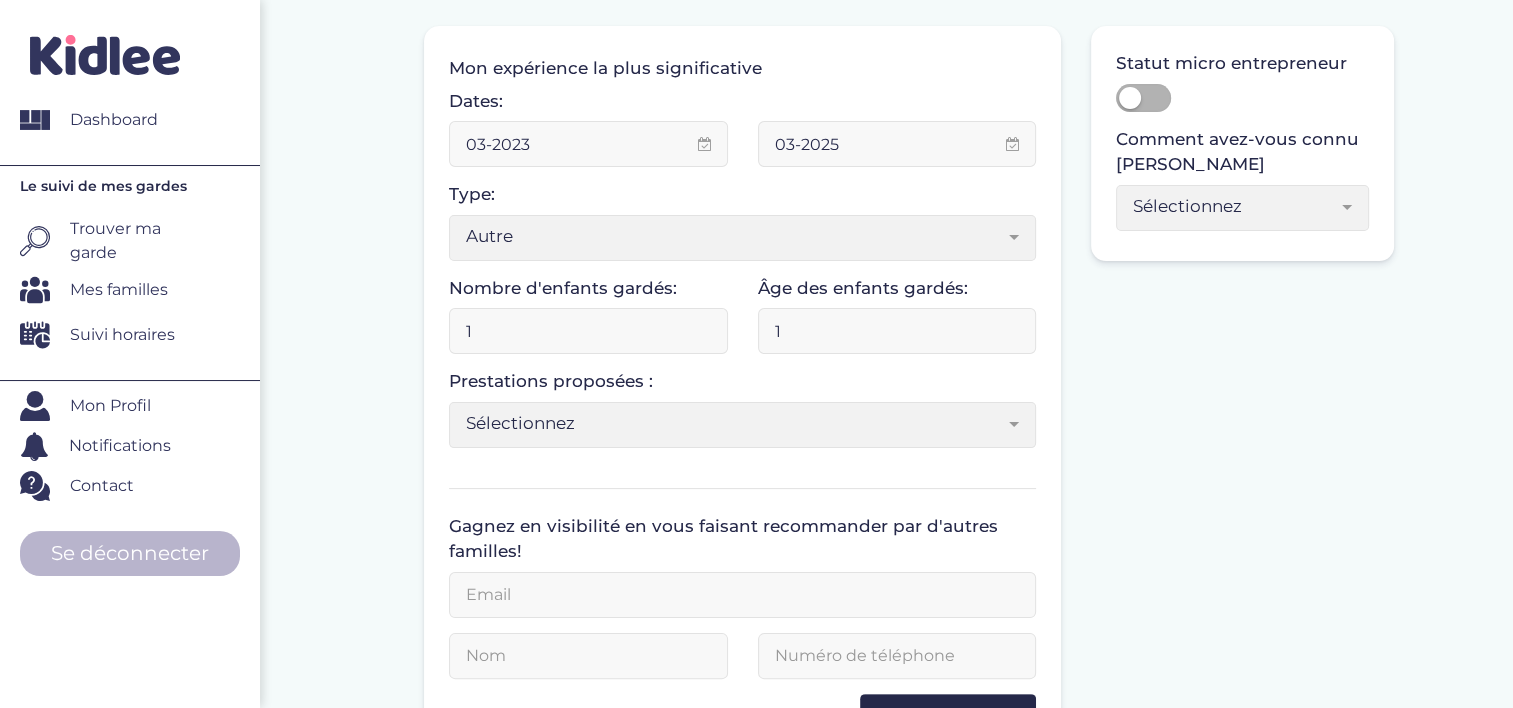scroll, scrollTop: 300, scrollLeft: 0, axis: vertical 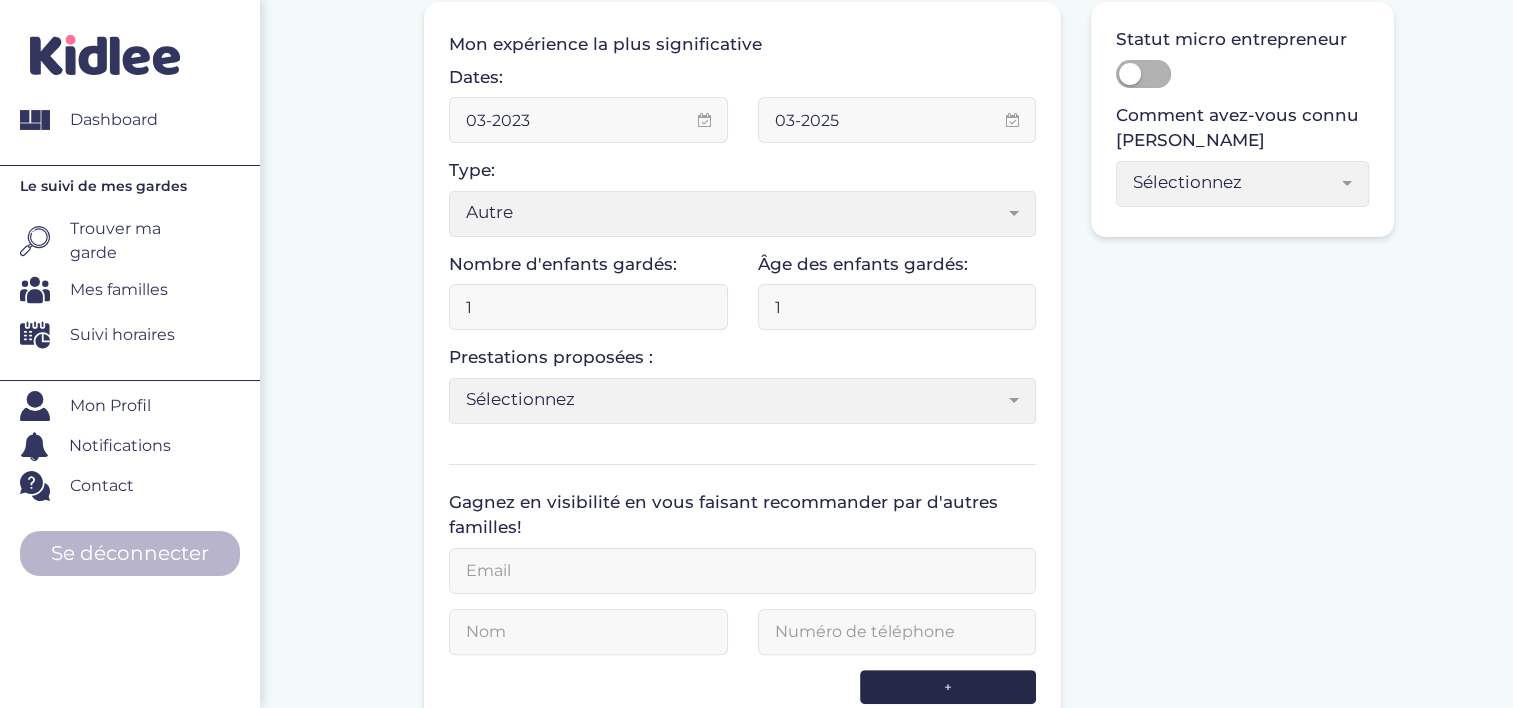 click on "1" at bounding box center (588, 307) 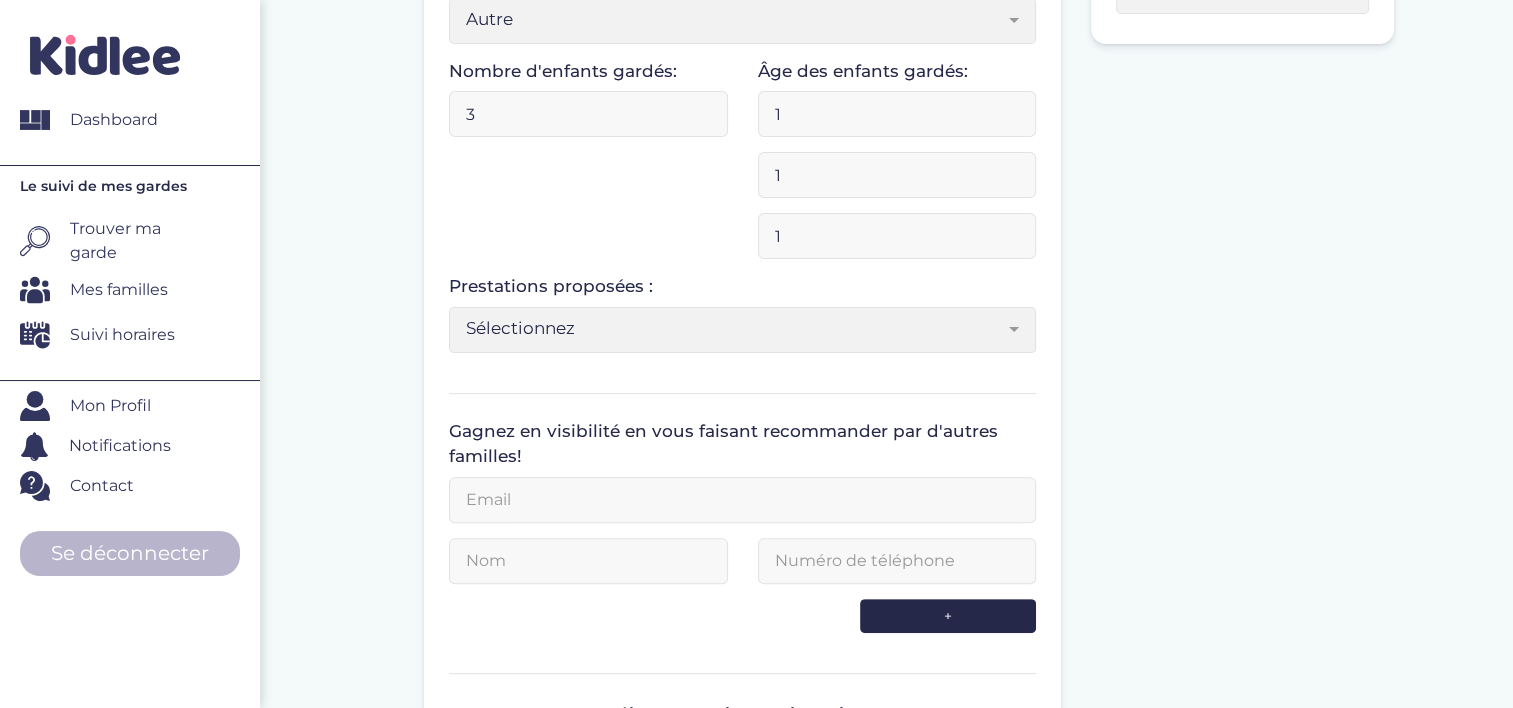 scroll, scrollTop: 500, scrollLeft: 0, axis: vertical 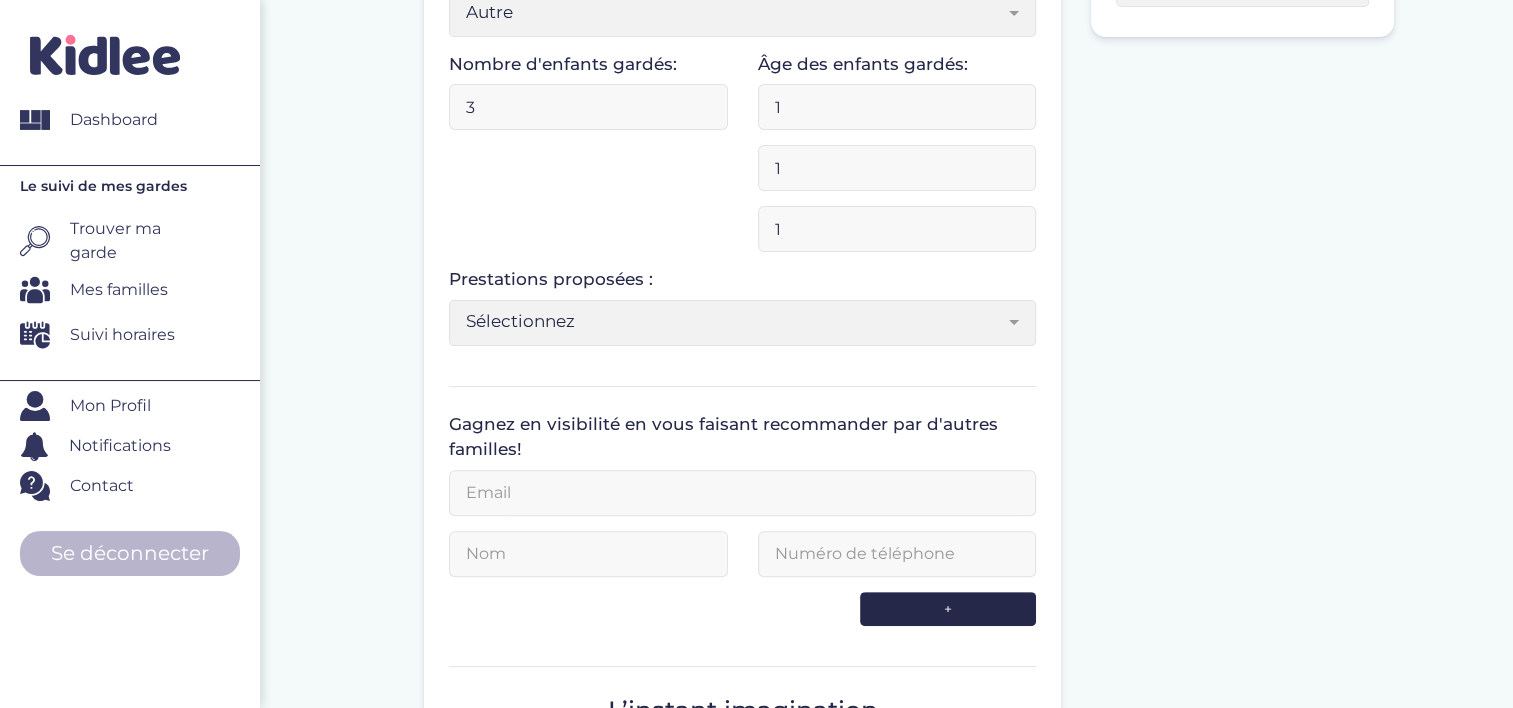 type on "3" 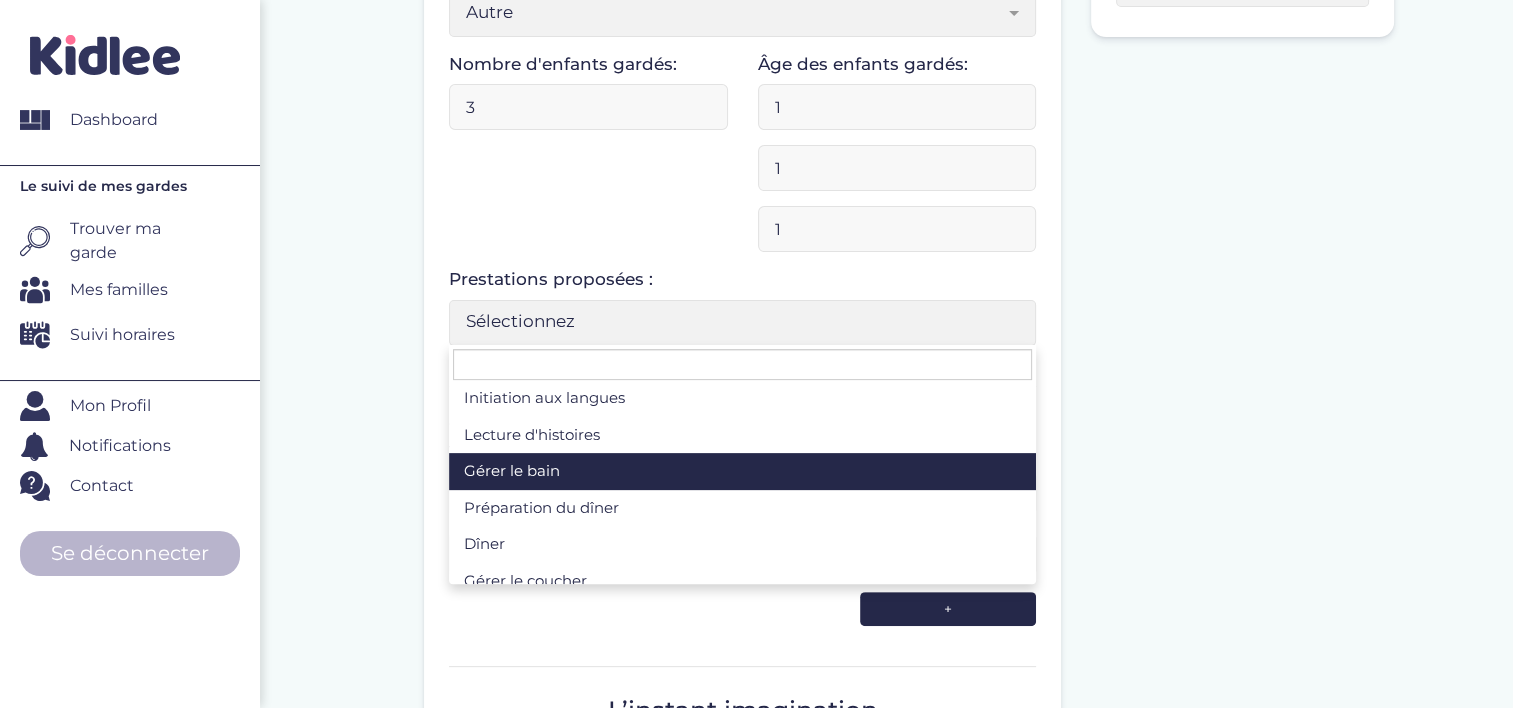 scroll, scrollTop: 347, scrollLeft: 0, axis: vertical 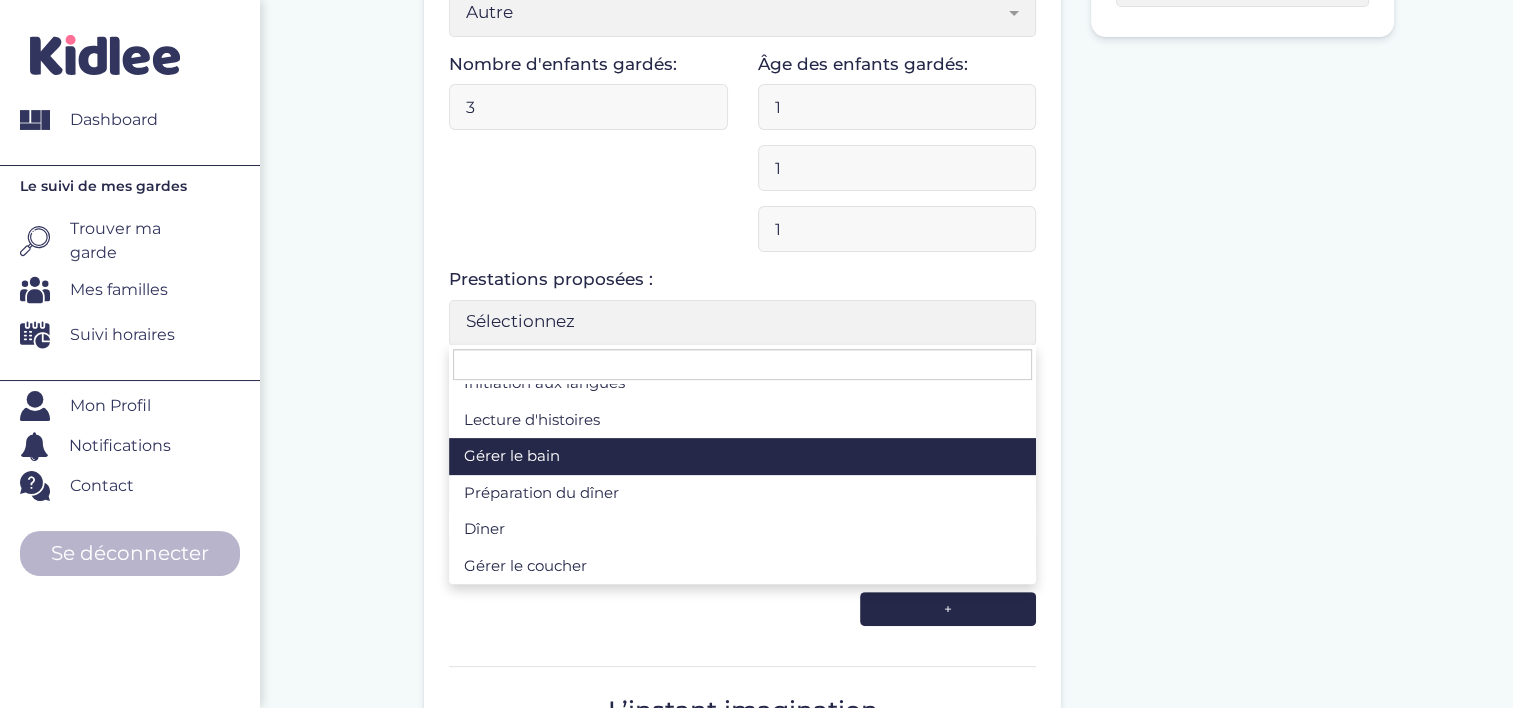 click on "Je fais de la garde d’enfants depuis :
1   Mon expérience la plus significative   Dates:   03-2023     03-2025     Type:   Sélectionnez   Sorties d’école   Baby-sitting le soir   Baby-sitting le week-end   Centre de loisirs   Colonies de vacances   Cercle familial   Crèche   Enseignement   Association   Vacances familiales   Auxiliaire de vie scolaire   Fille au pair   Autre Autre   Nombre d'enfants gardés:   3   Âge des enfants gardés:   1   1   1   1   Sélectionnez   3-6 ans   6-9 ans   +9 ans Sélectionnez     Prestations proposées :   Sélectionnez   Gérer le gouter   Aide aux devoirs   Sorties extérieures (parc, musée...)   Accompagnement aux activités extra-scolaires   Activités manuelles (dessin, peinture...)   Activités sportives   Jeux d'éveil   Jeux de société   Initiation aux langues   Lecture d'histoires   Gérer le bain   Préparation du dîner   Dîner   Gérer le coucher Sélectionnez" at bounding box center [909, 452] 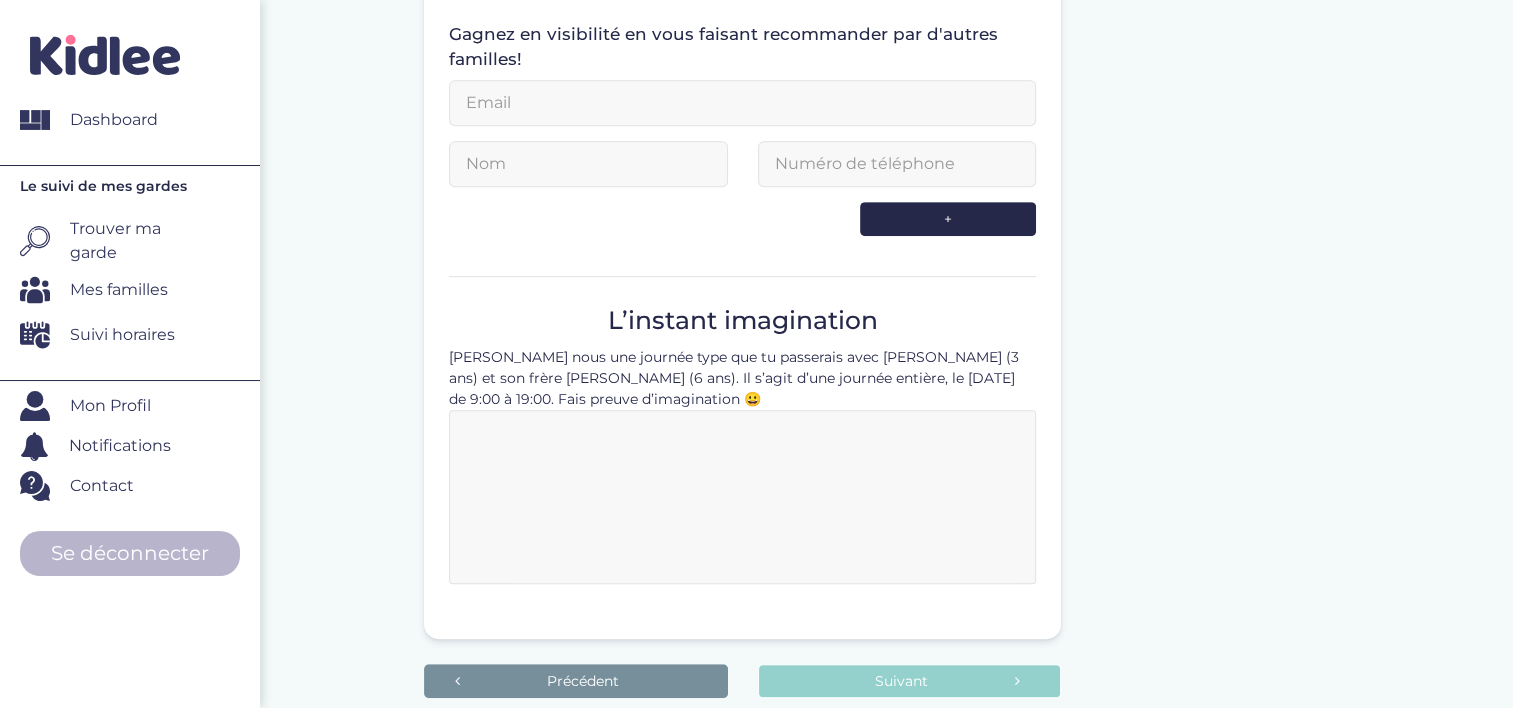 scroll, scrollTop: 1018, scrollLeft: 0, axis: vertical 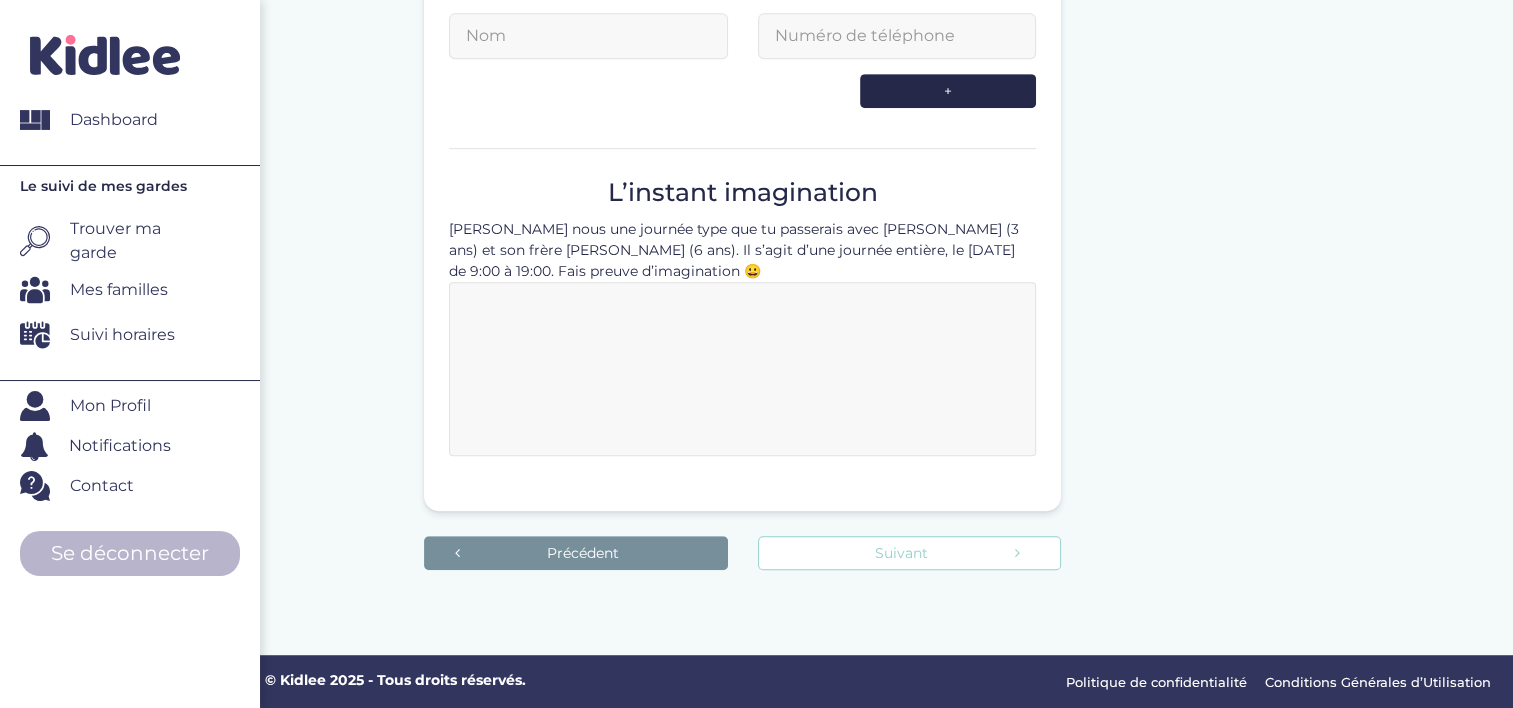 click on "Suivant" at bounding box center [909, 553] 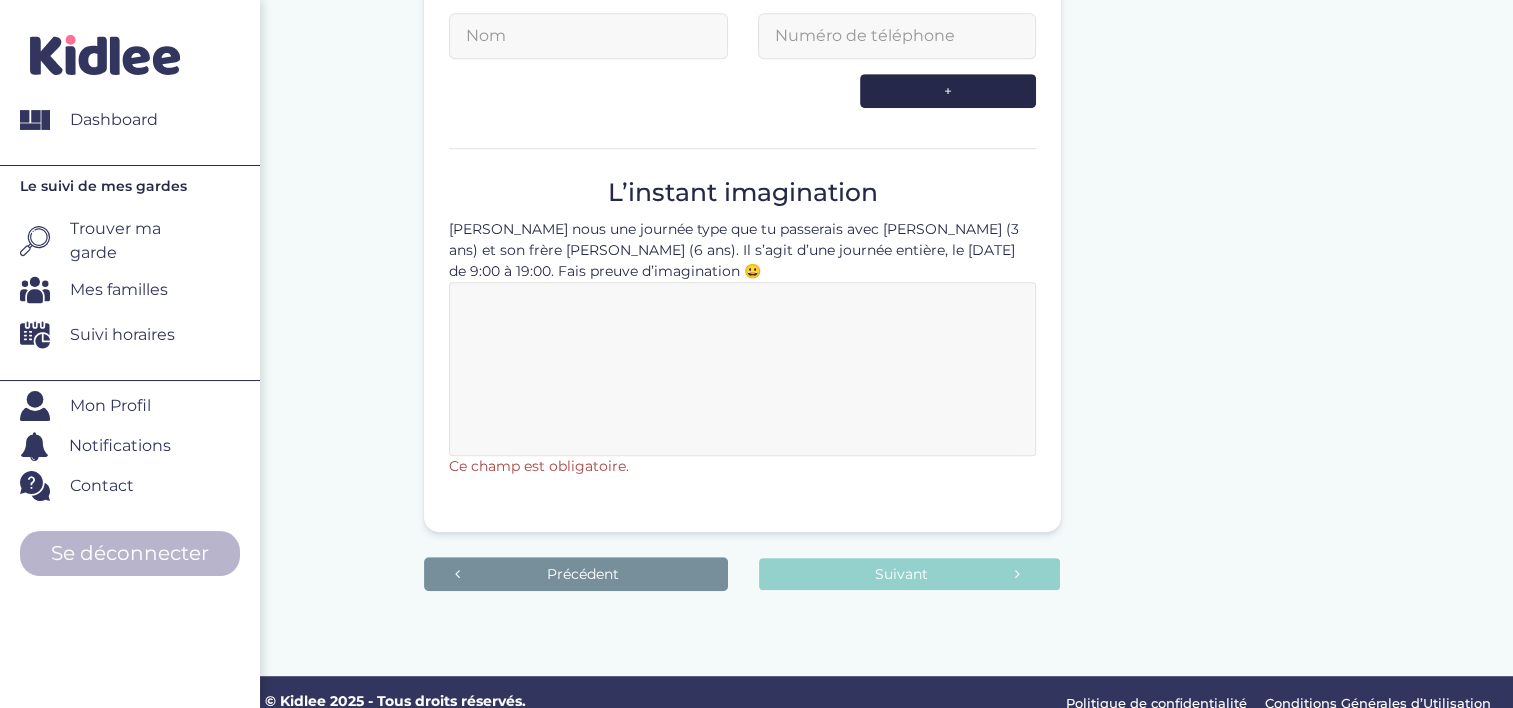 click at bounding box center [742, 369] 